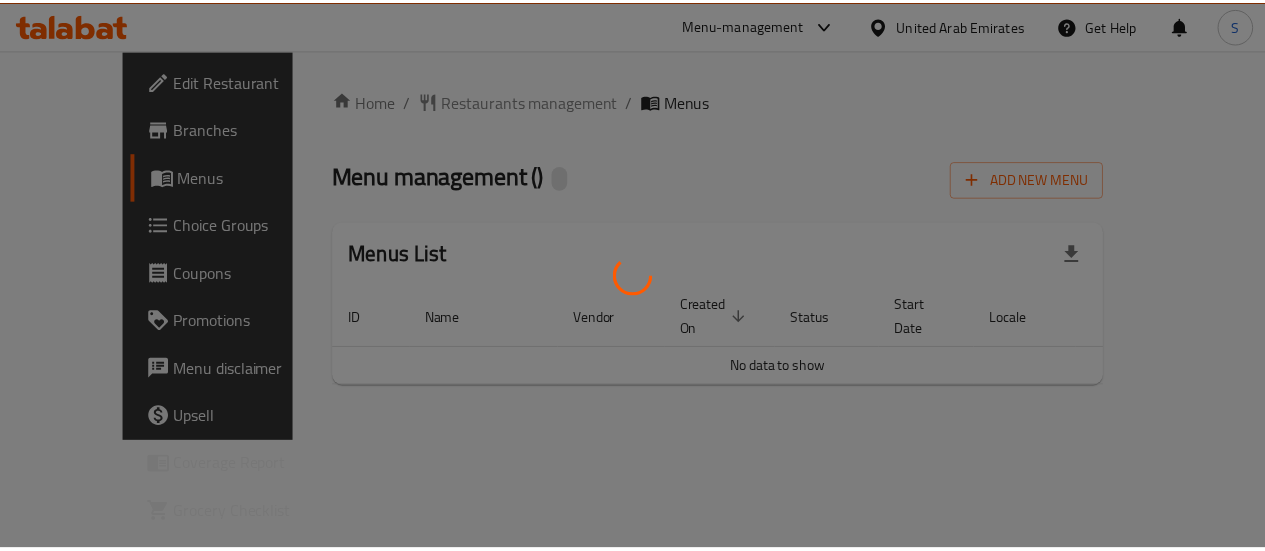 scroll, scrollTop: 0, scrollLeft: 0, axis: both 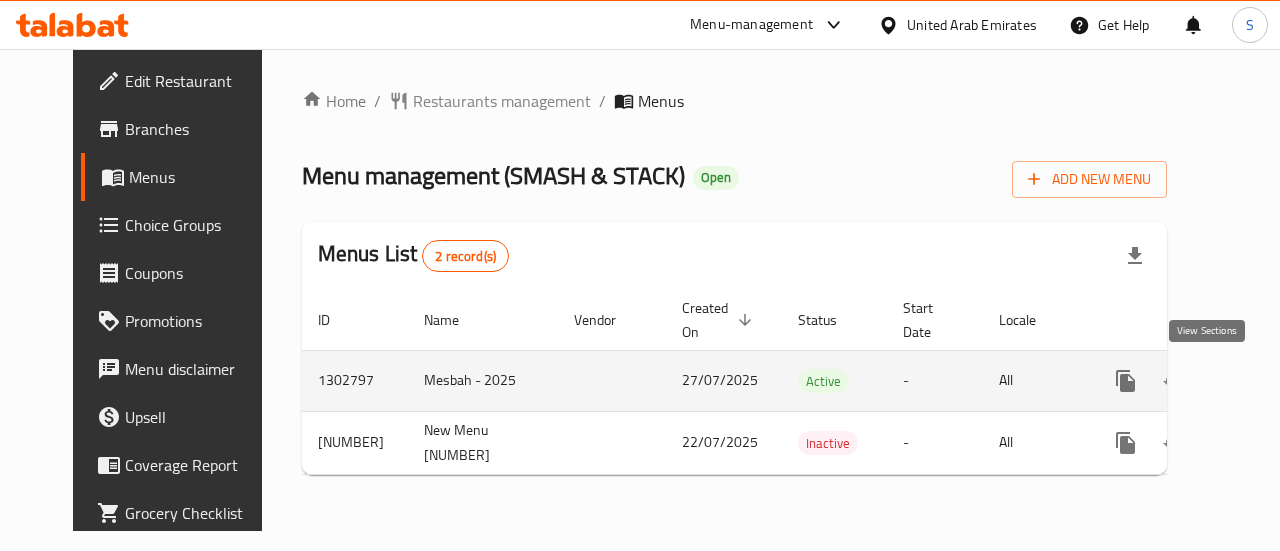 click 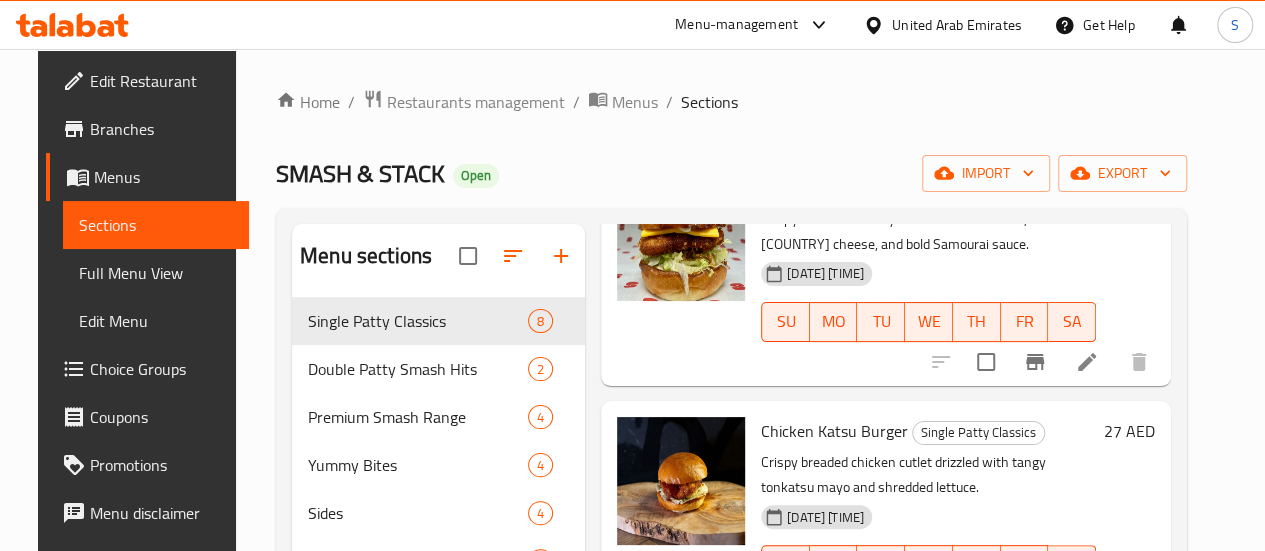 scroll, scrollTop: 1451, scrollLeft: 0, axis: vertical 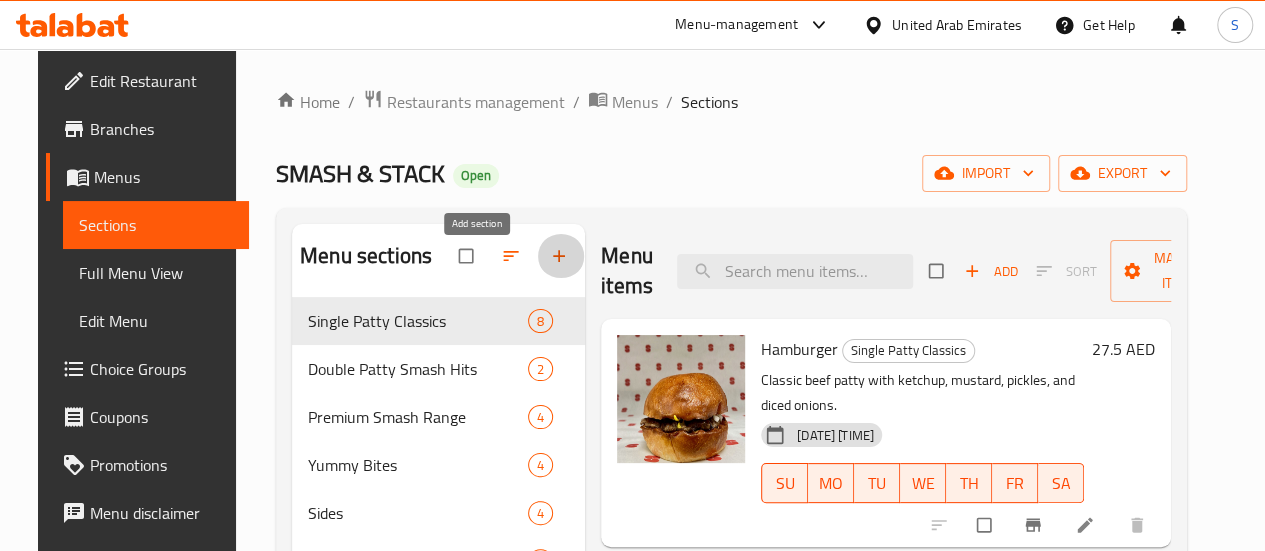 click 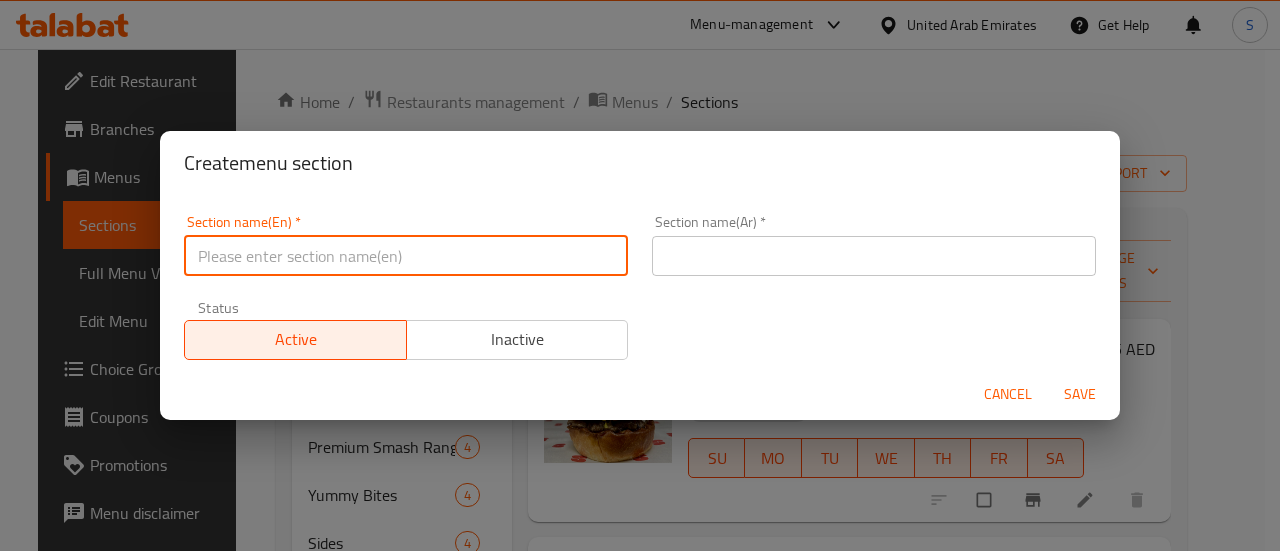 click at bounding box center [406, 256] 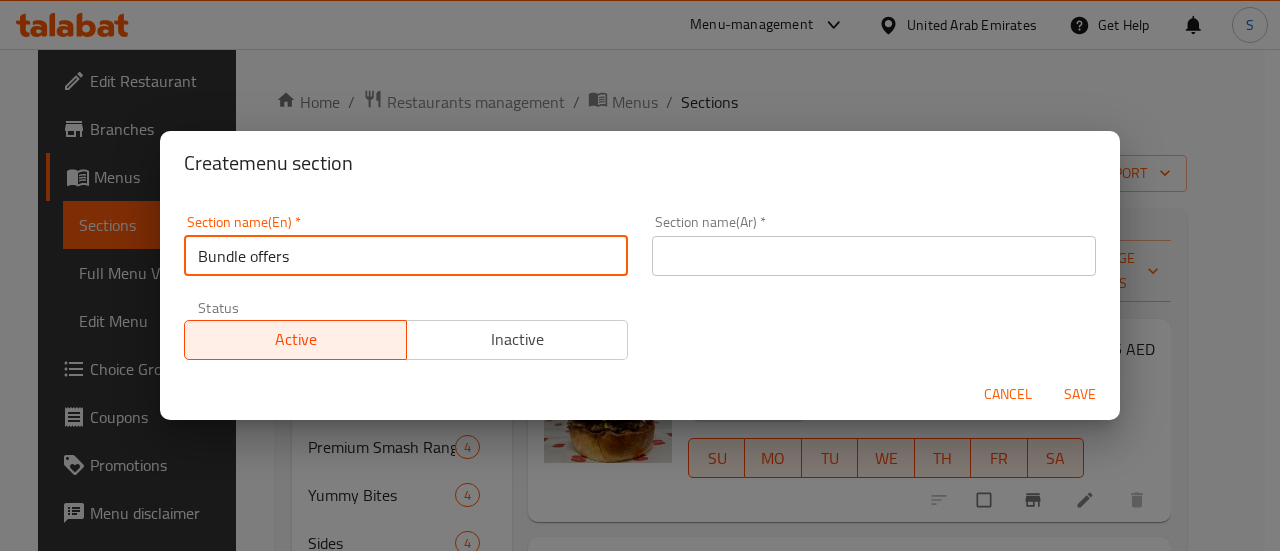 type on "Bundle offers" 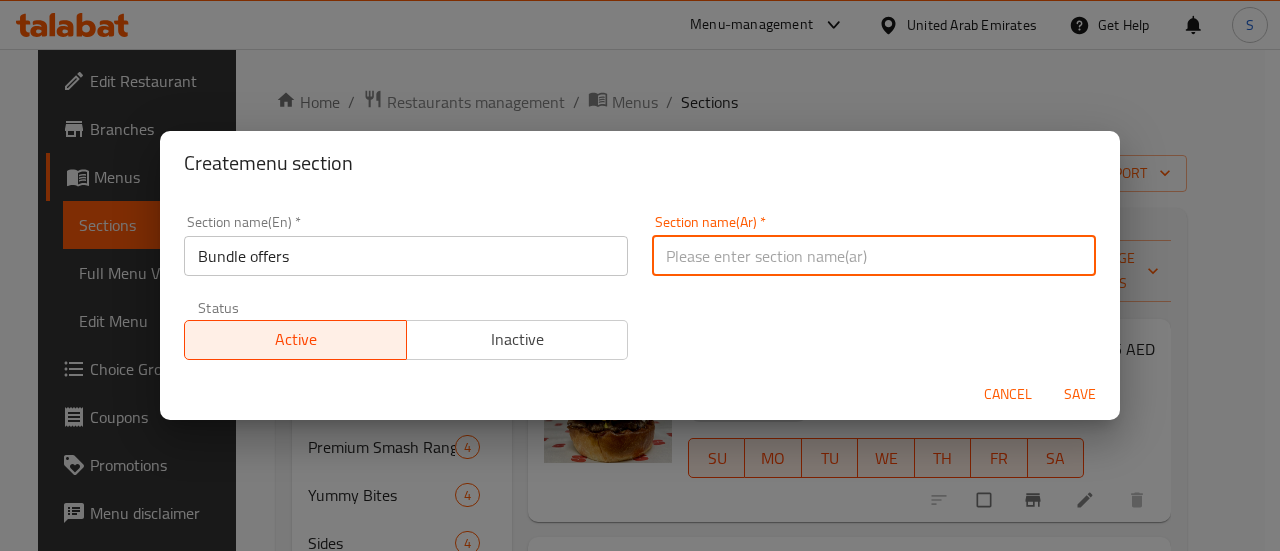 click at bounding box center [874, 256] 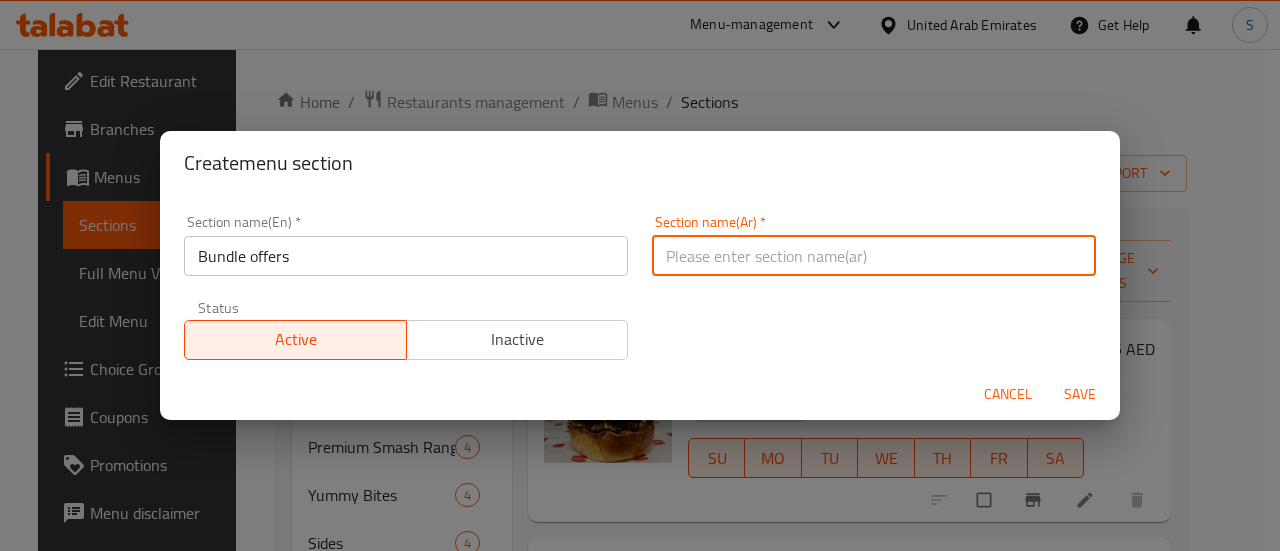 type on "U" 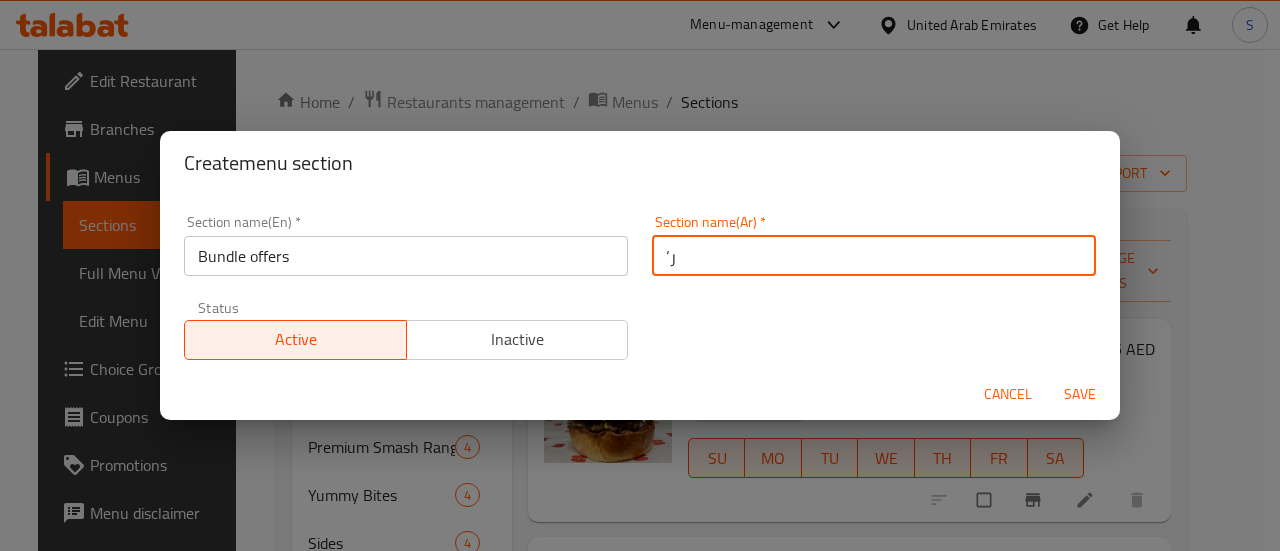 type on "‘" 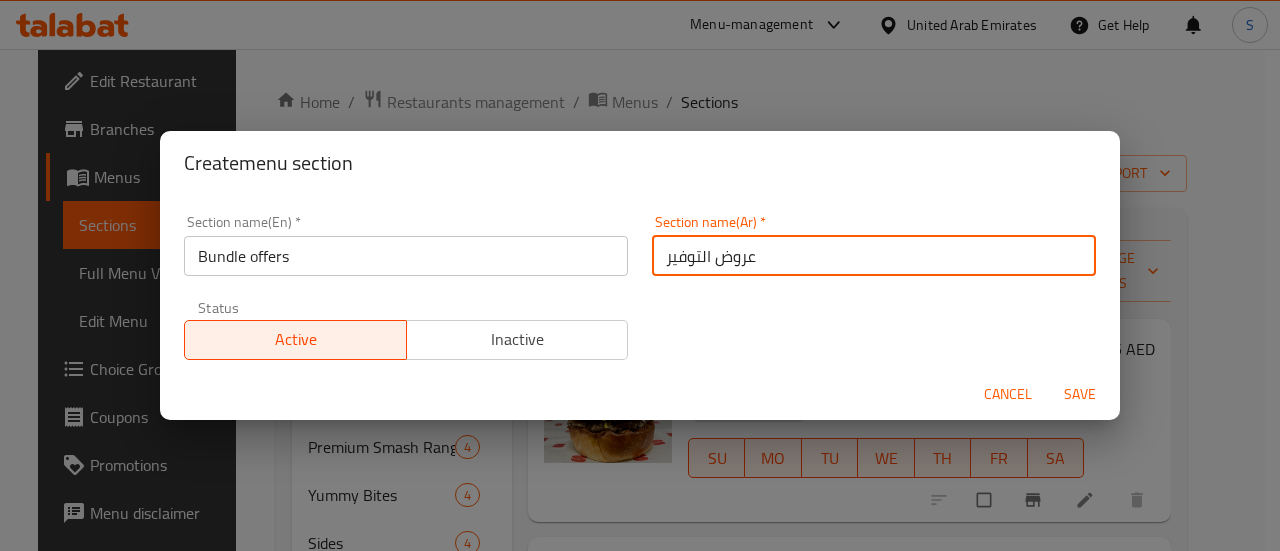 type on "عروض التوفير" 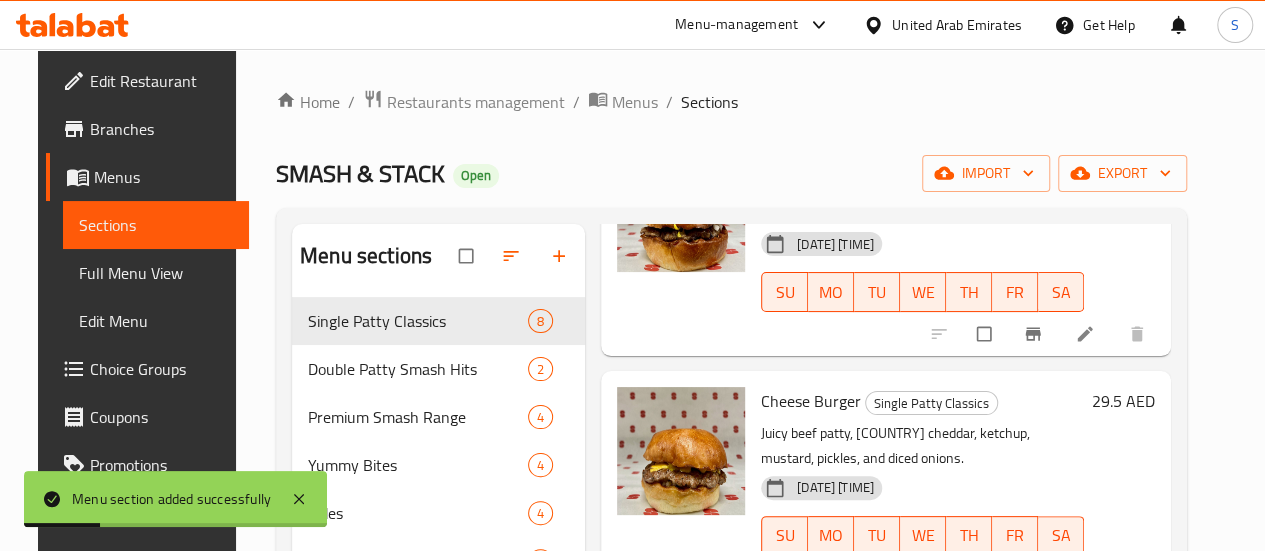 scroll, scrollTop: 200, scrollLeft: 0, axis: vertical 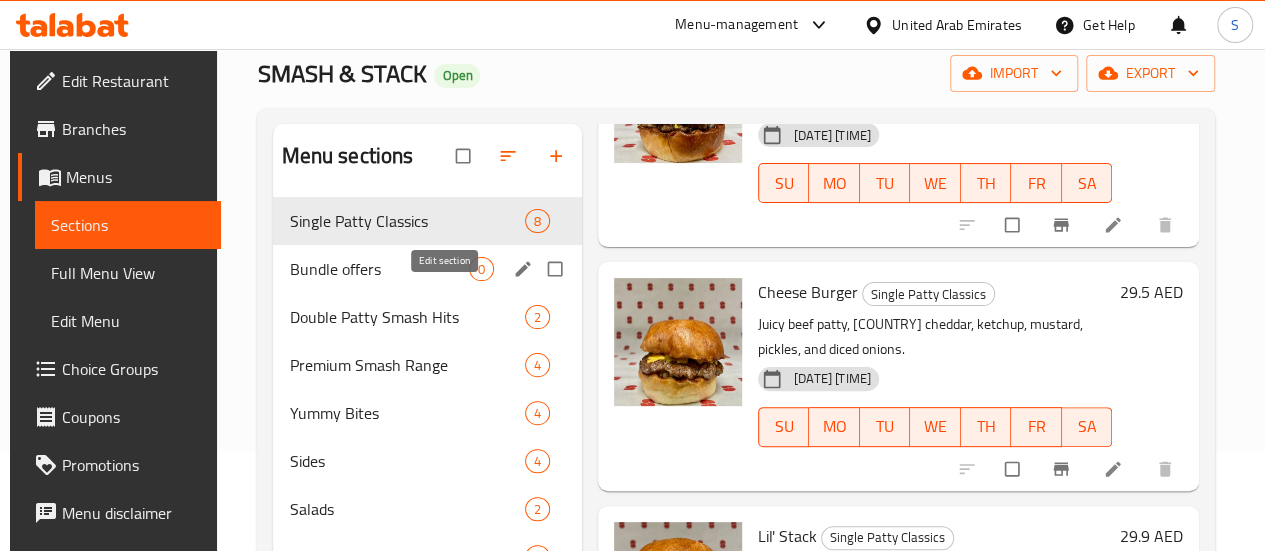 click 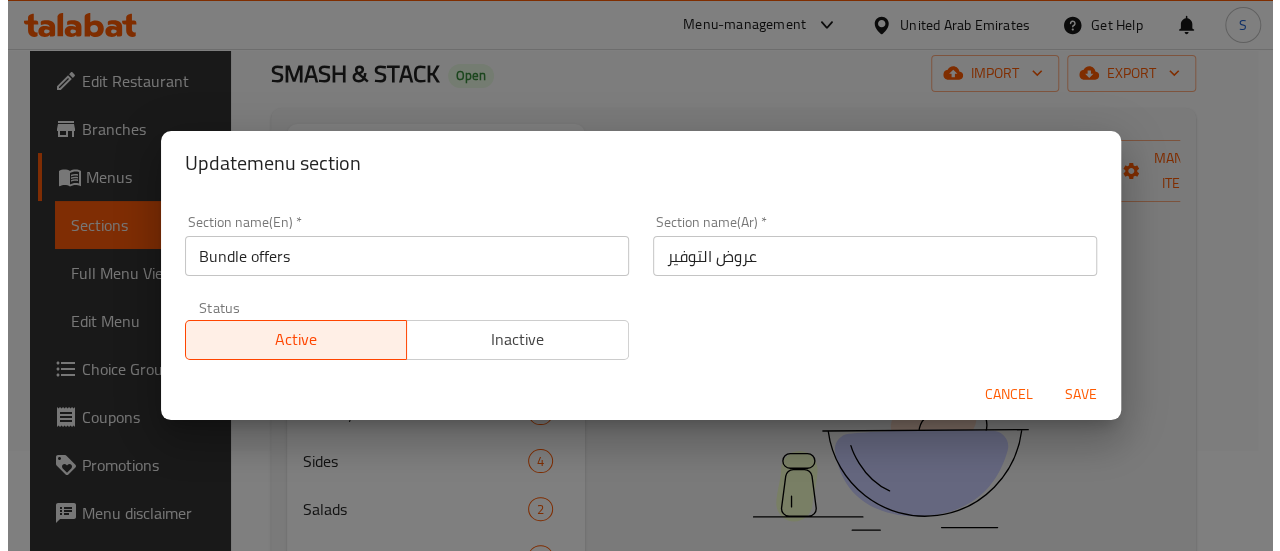 scroll, scrollTop: 0, scrollLeft: 0, axis: both 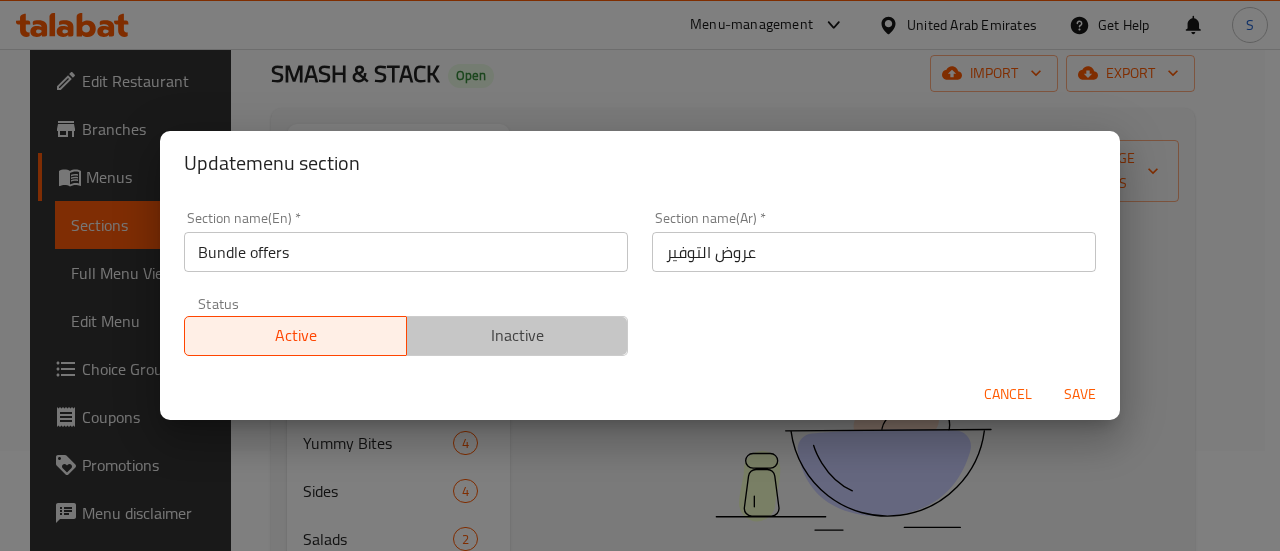 click on "Inactive" at bounding box center (518, 335) 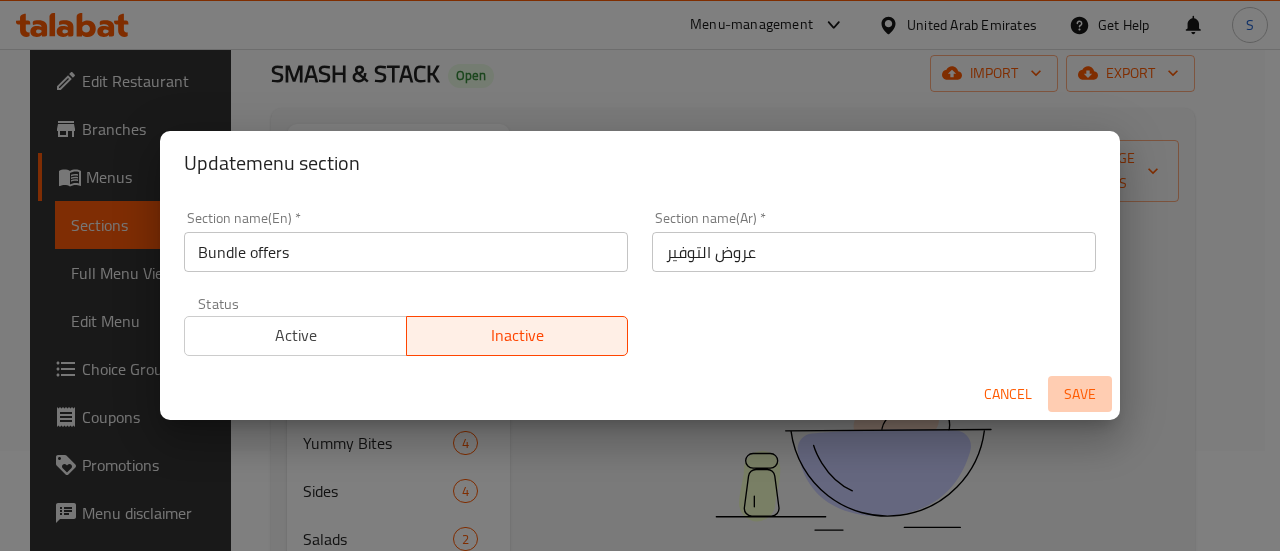 click on "Save" at bounding box center (1080, 394) 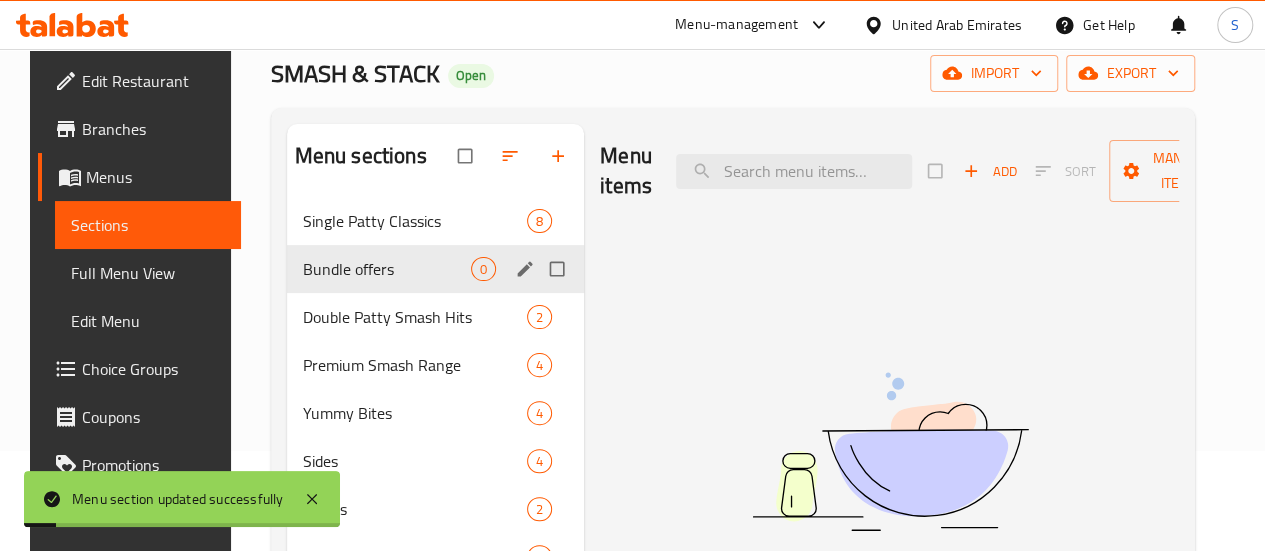 scroll, scrollTop: 0, scrollLeft: 0, axis: both 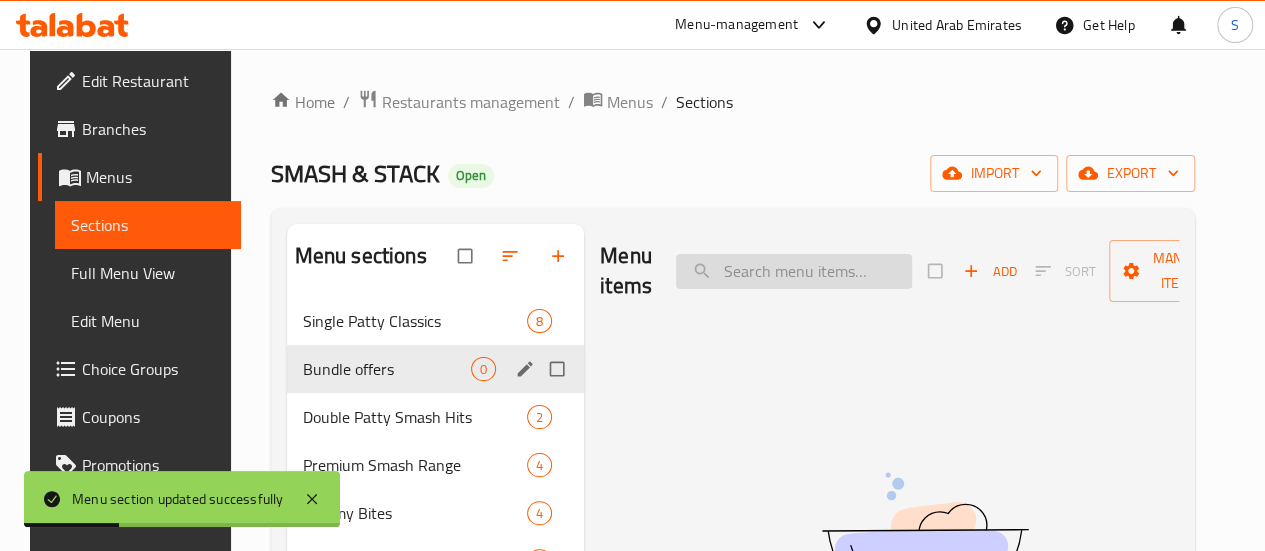 click at bounding box center [794, 271] 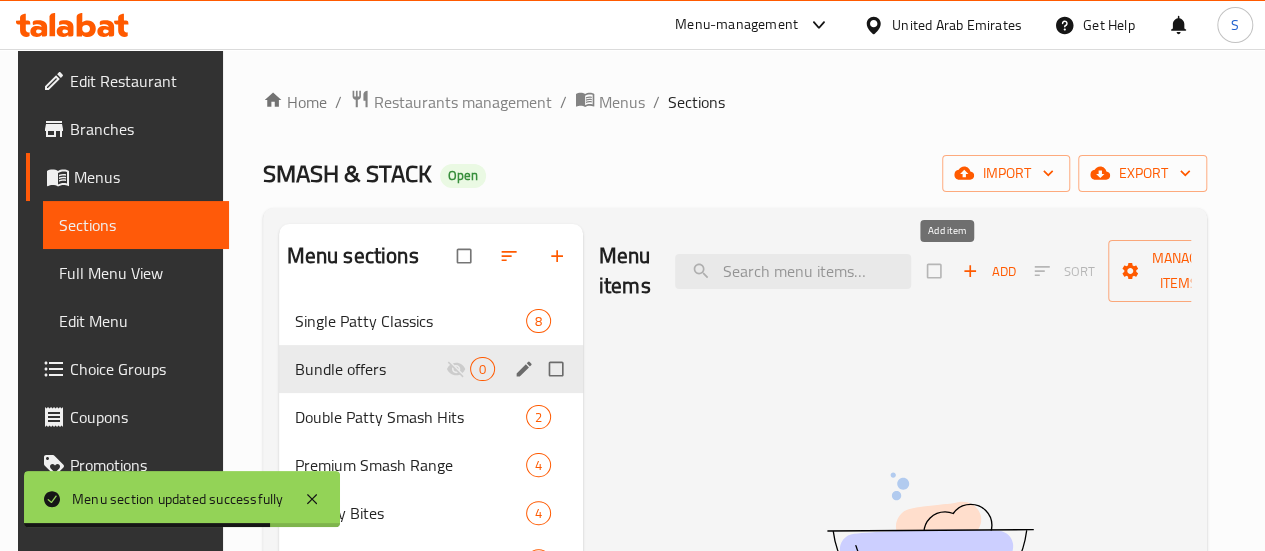 click on "Add" at bounding box center [989, 271] 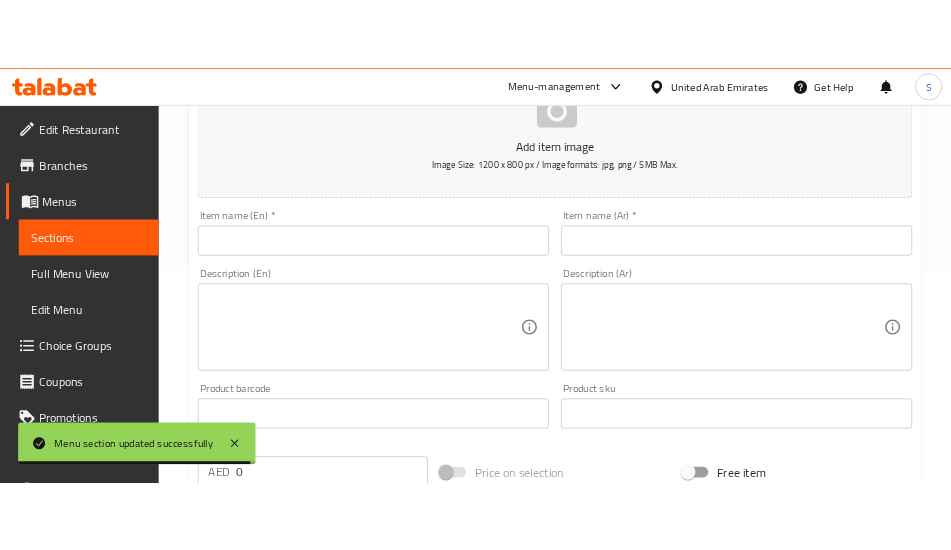 scroll, scrollTop: 300, scrollLeft: 0, axis: vertical 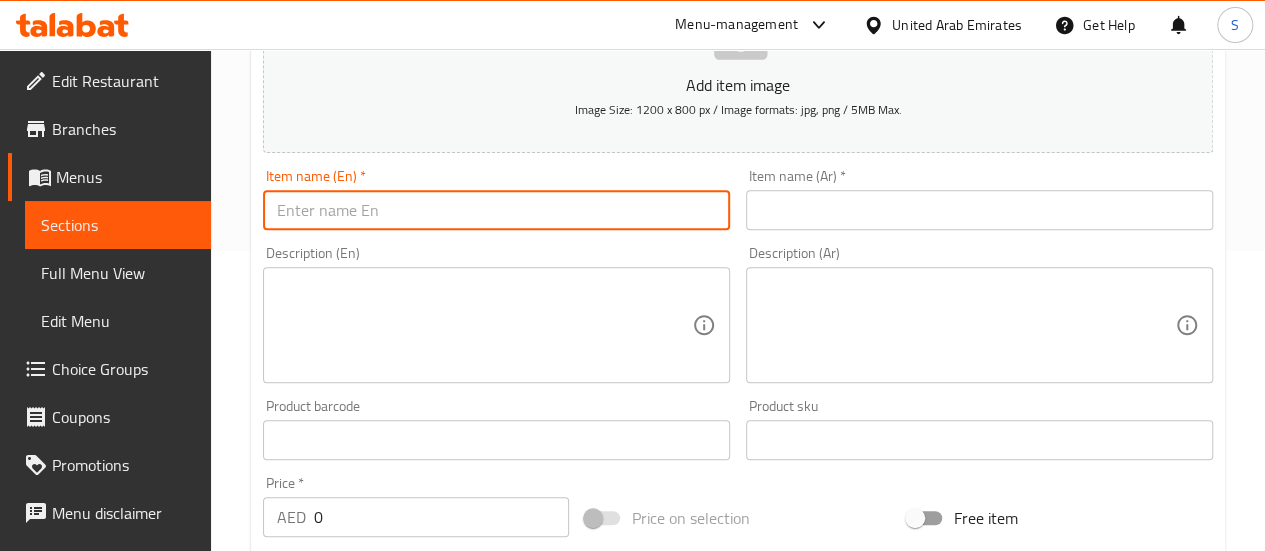 click at bounding box center [496, 210] 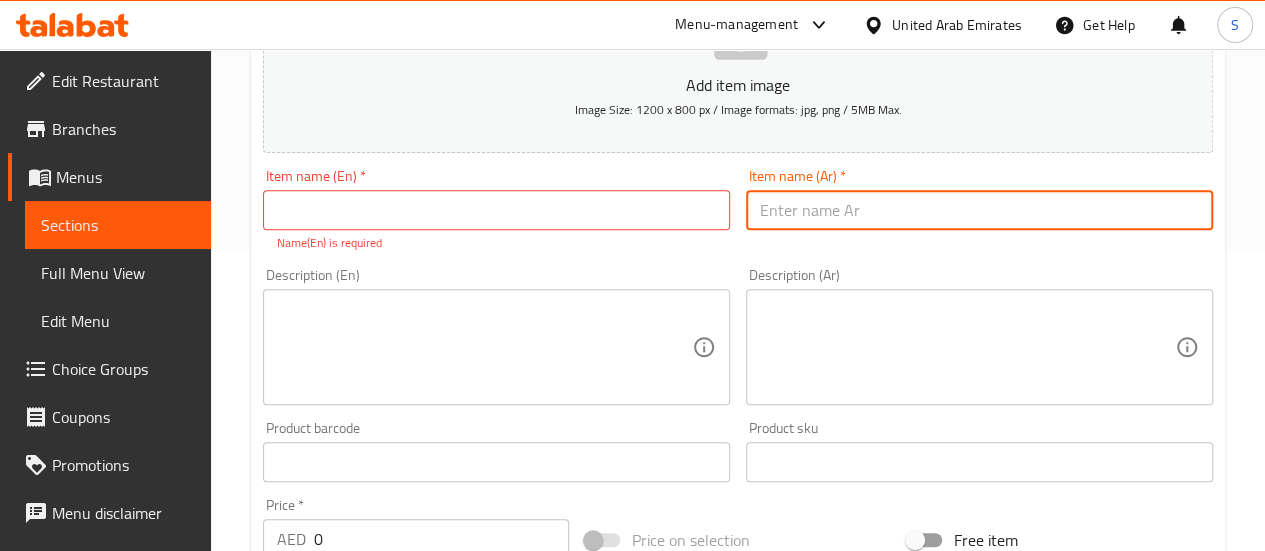 click at bounding box center (979, 210) 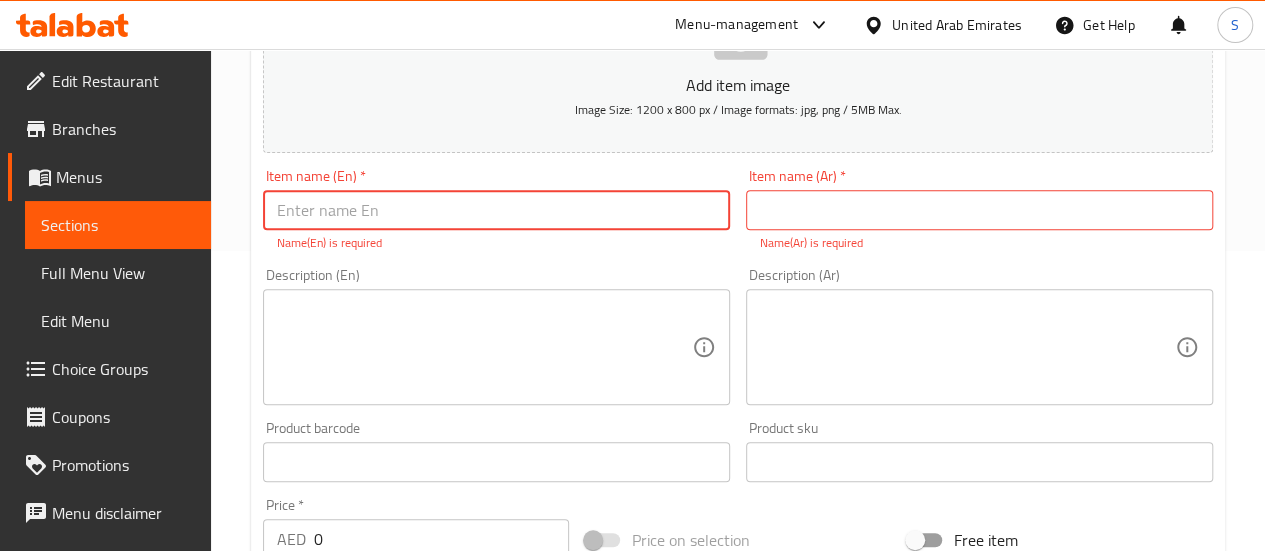 click at bounding box center (496, 210) 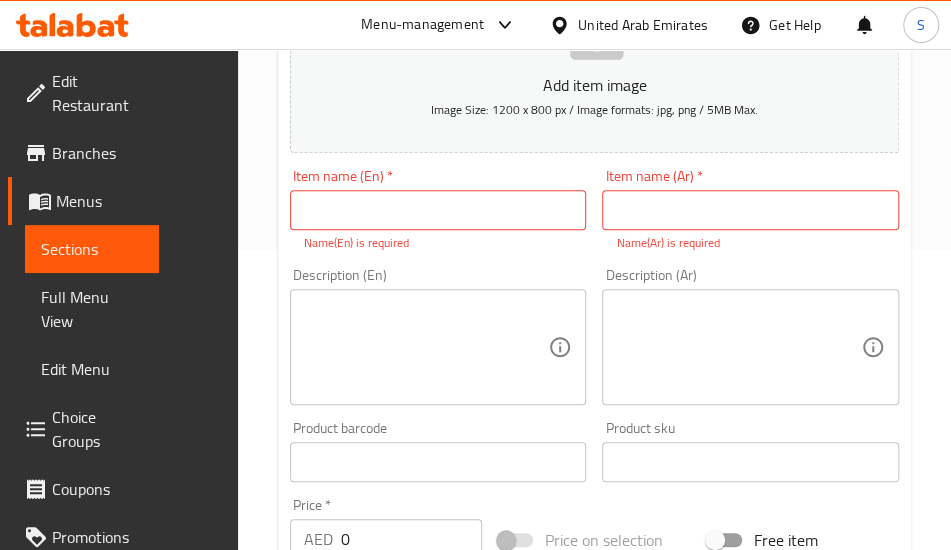 click at bounding box center [438, 210] 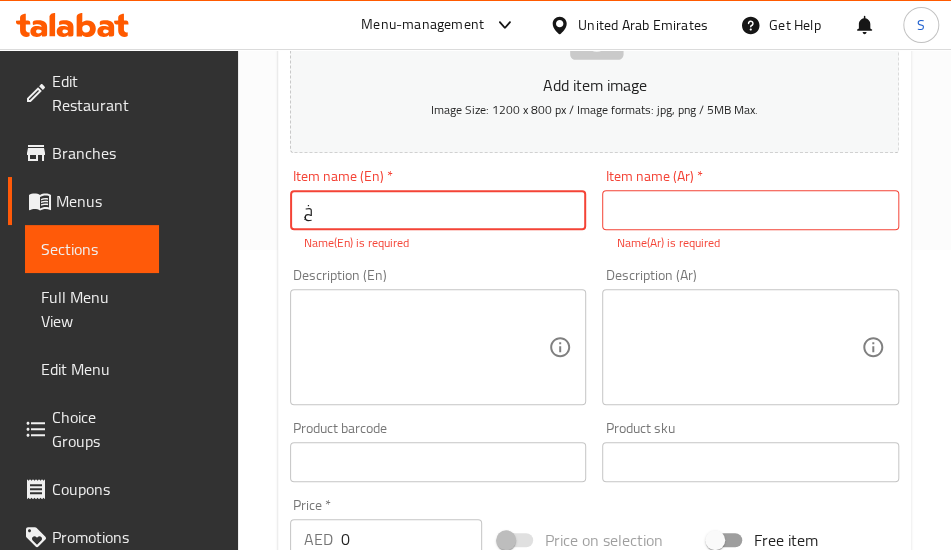 type on "ٍ" 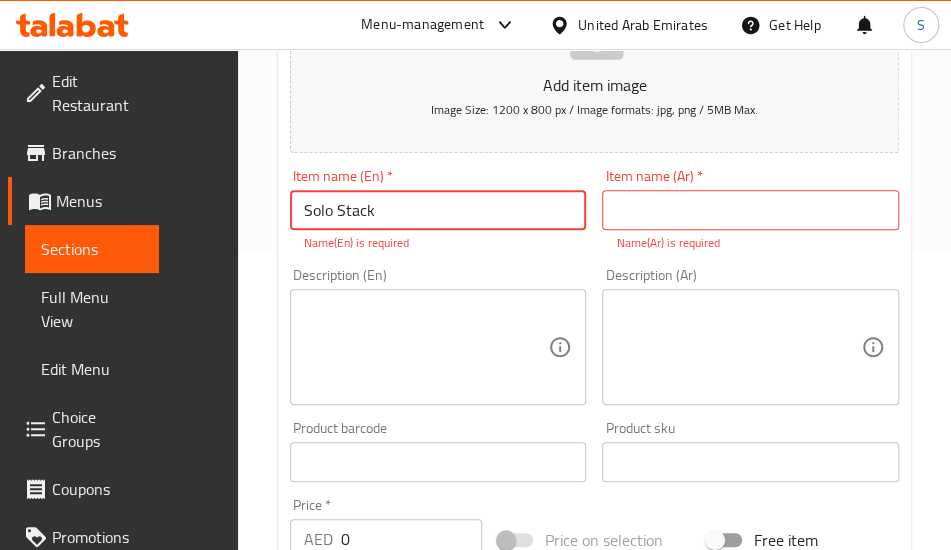 type on "Solo Stack" 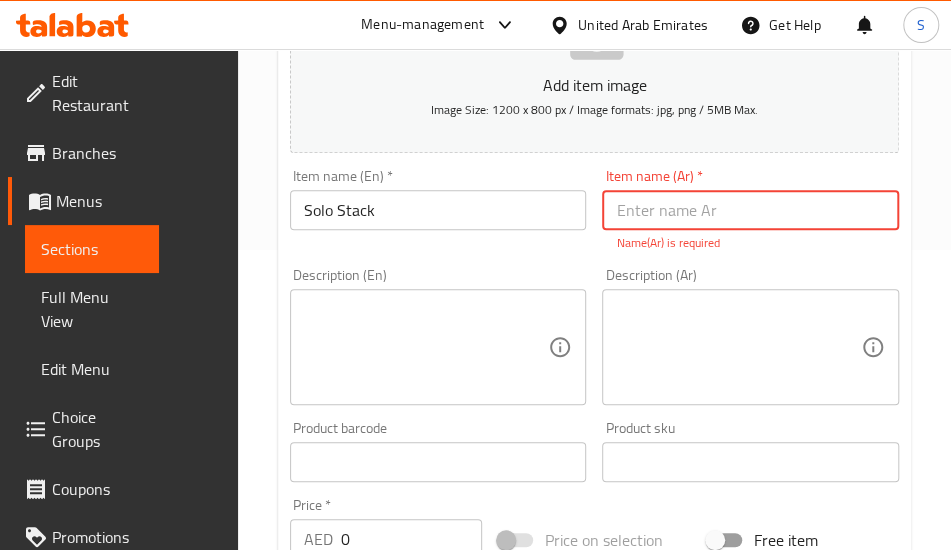 click at bounding box center [750, 210] 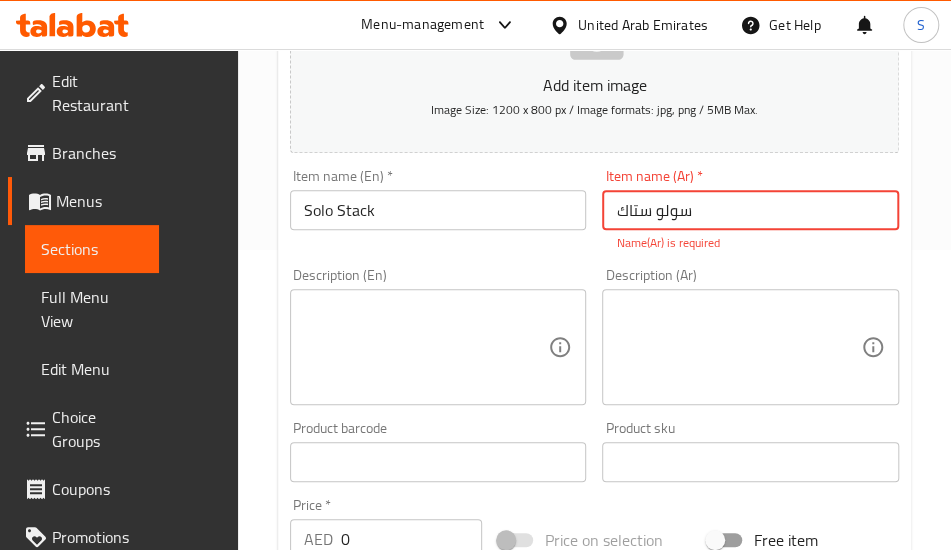 type on "سولو ستاك" 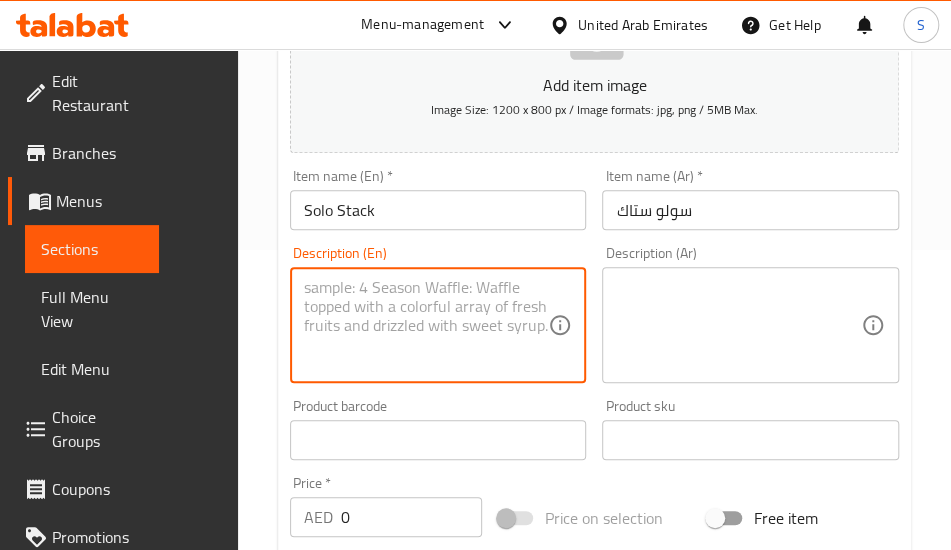 paste on "One juicy single-patty smash burger with crispy fries and an ice-cold soft drink. Simple, bold,
and built to satisfy." 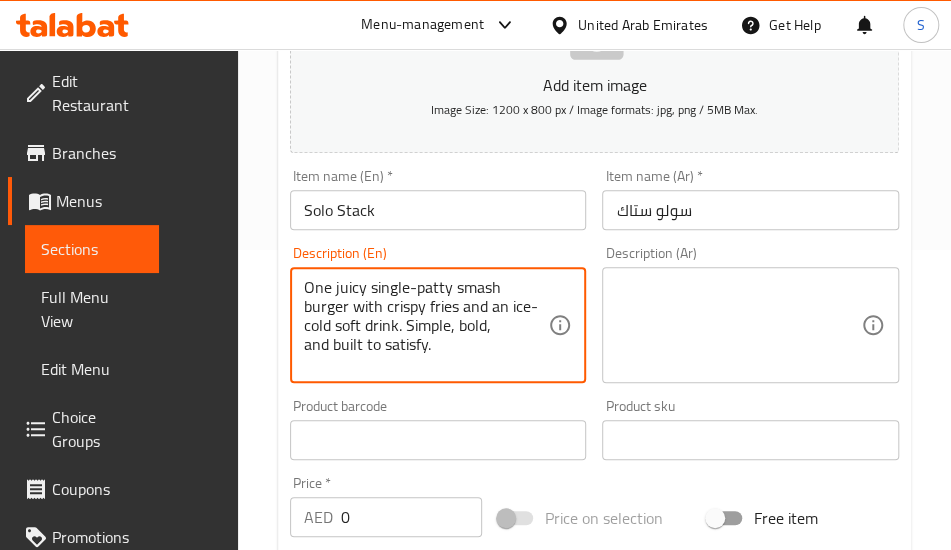 type on "One juicy single-patty smash burger with crispy fries and an ice-cold soft drink. Simple, bold,
and built to satisfy." 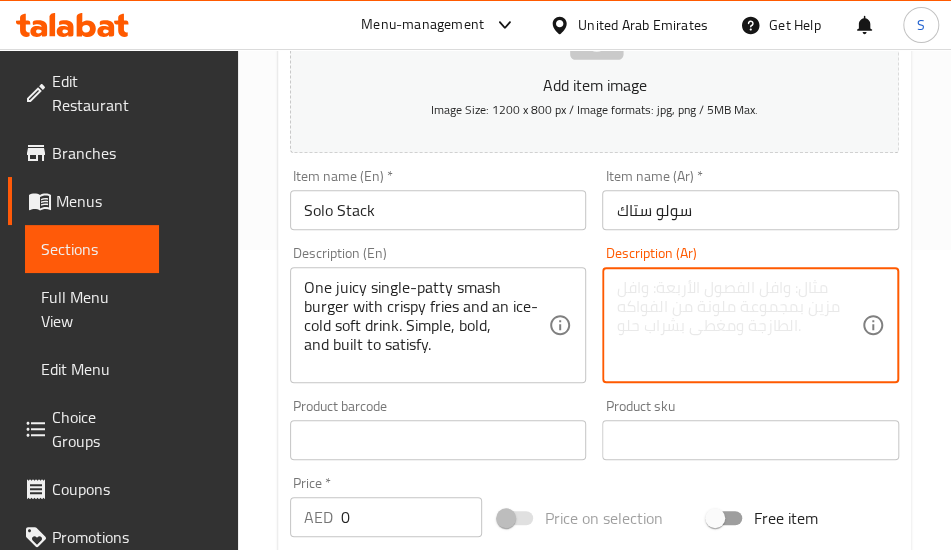 paste on "برجر سماش واحد شهيّ، قطعة واحدة، مع بطاطس مقلية مقرمشة ومشروب غازي مثلج. بسيط، جريء، ومُصمّم لإرضاء جميع الأذواق." 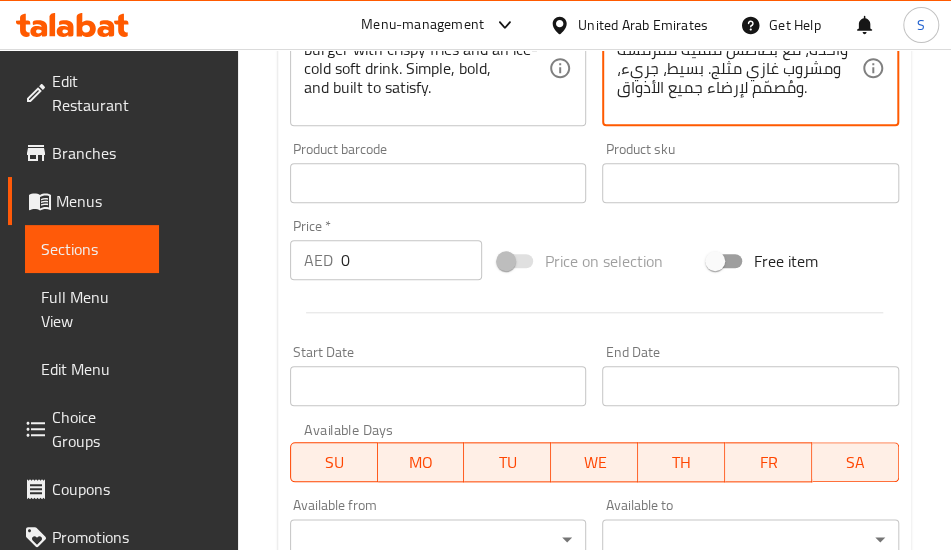 scroll, scrollTop: 600, scrollLeft: 0, axis: vertical 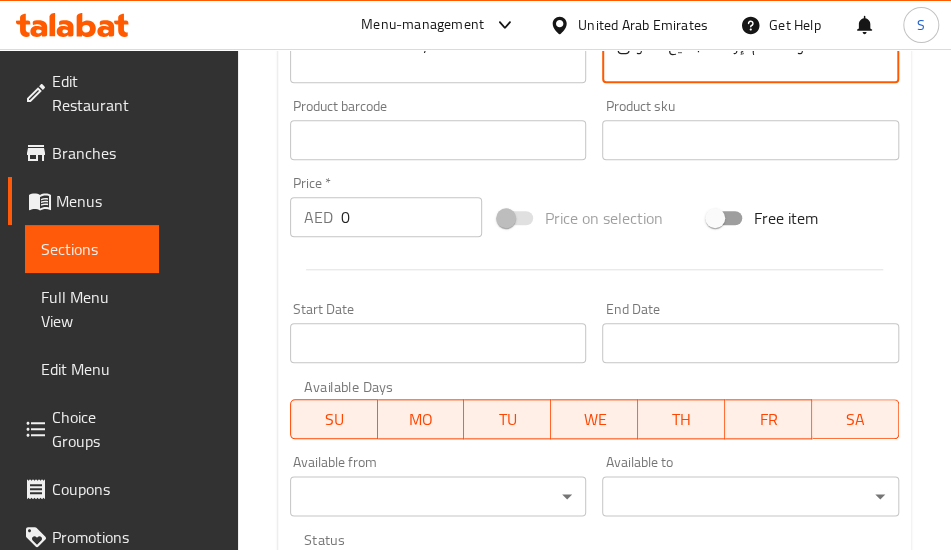 type on "برجر سماش واحد شهيّ، قطعة واحدة، مع بطاطس مقلية مقرمشة ومشروب غازي مثلج. بسيط، جريء، ومُصمّم لإرضاء جميع الأذواق." 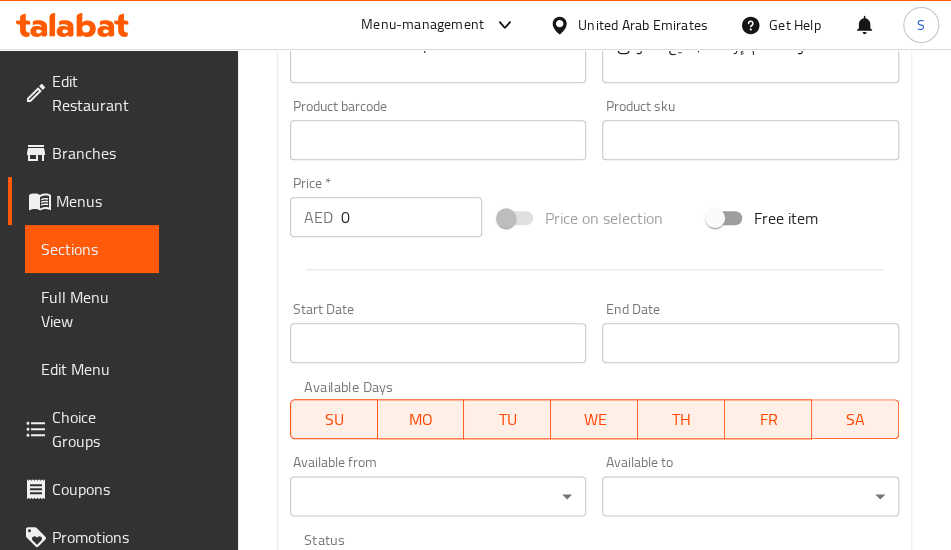 click on "0" at bounding box center [411, 217] 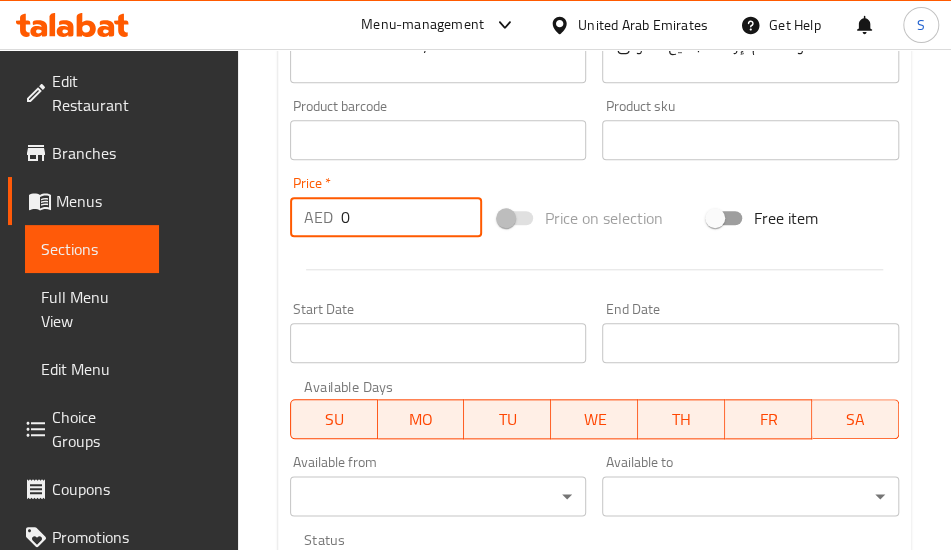 click on "0" at bounding box center (411, 217) 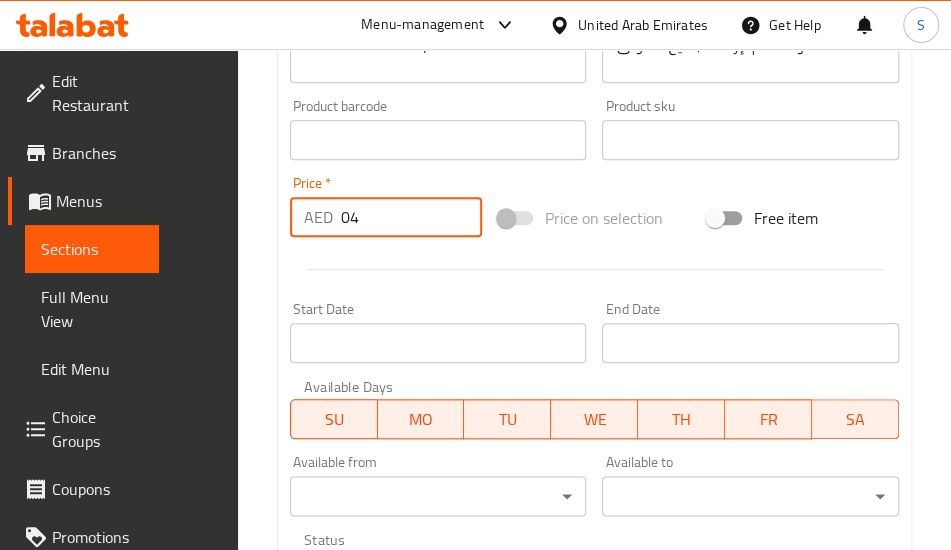 type on "0" 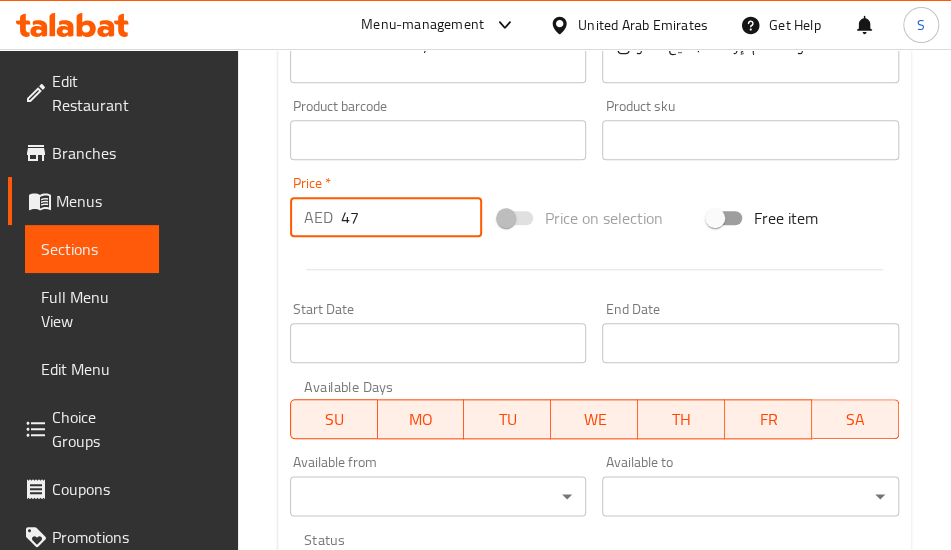 click on "47" at bounding box center [411, 217] 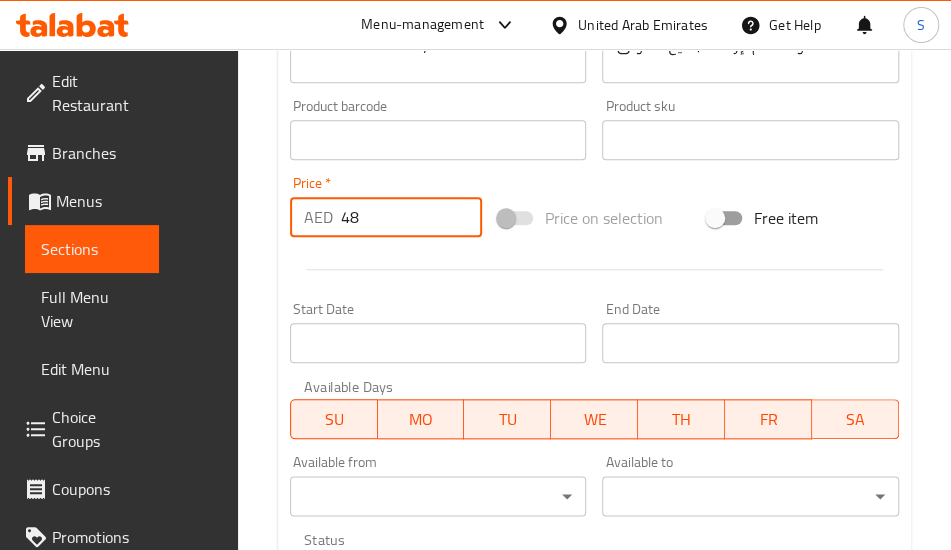 click on "48" at bounding box center (411, 217) 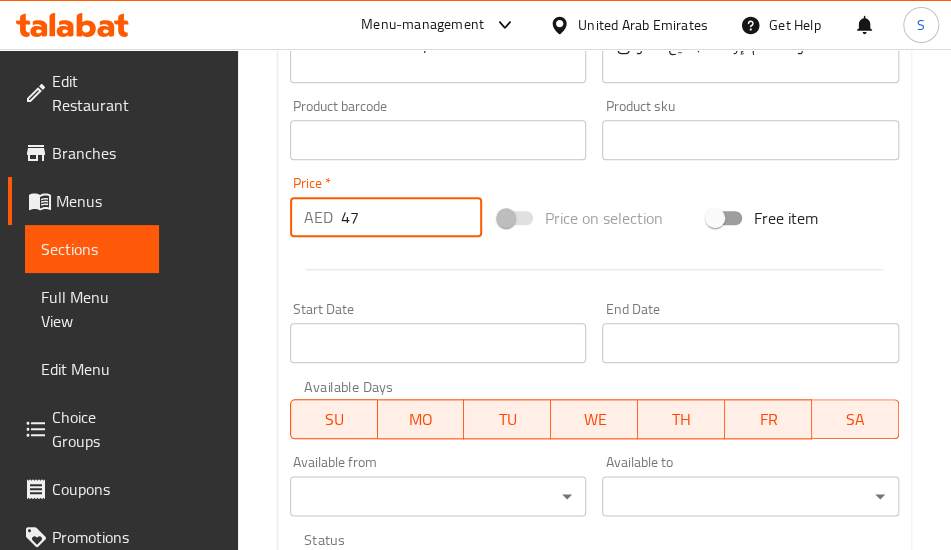 click on "47" at bounding box center [411, 217] 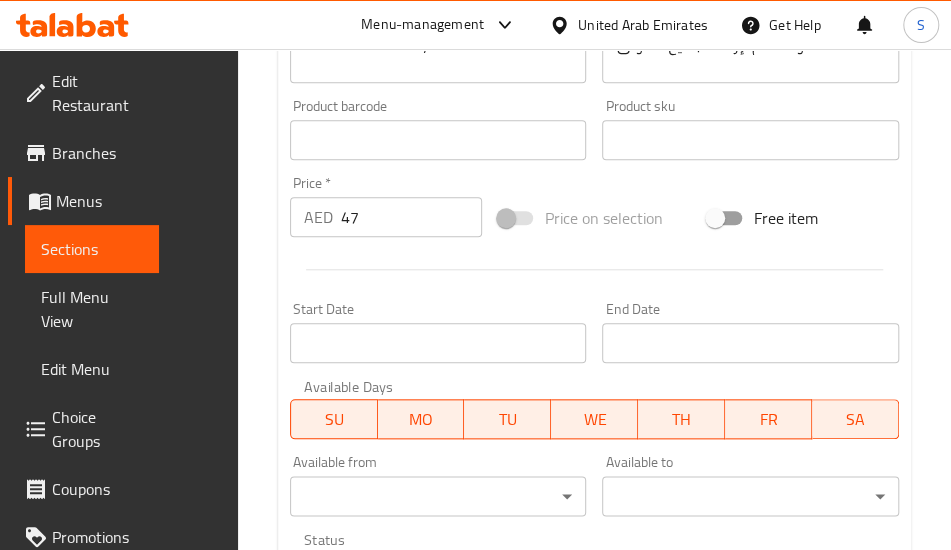 click on "AED" at bounding box center (318, 217) 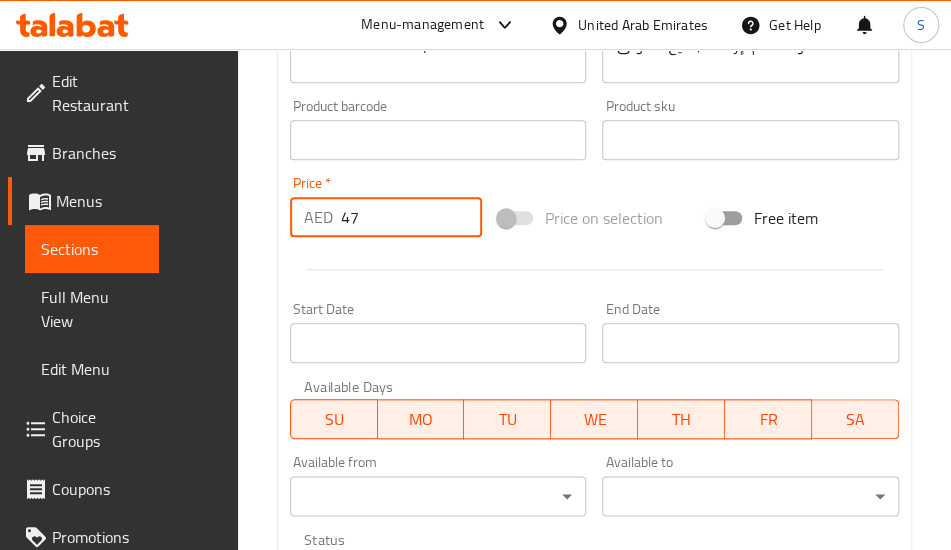 click on "47" at bounding box center (411, 217) 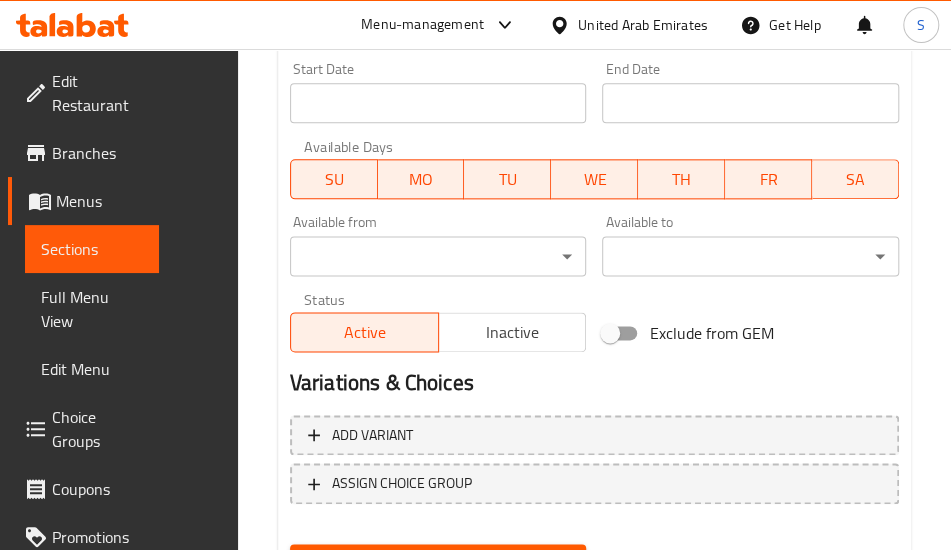 scroll, scrollTop: 862, scrollLeft: 0, axis: vertical 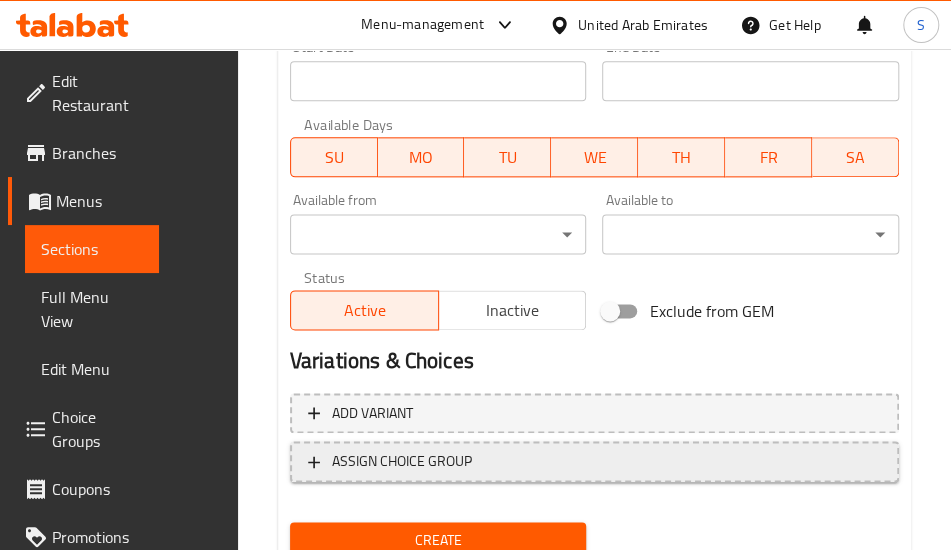 type on "[PRICE]" 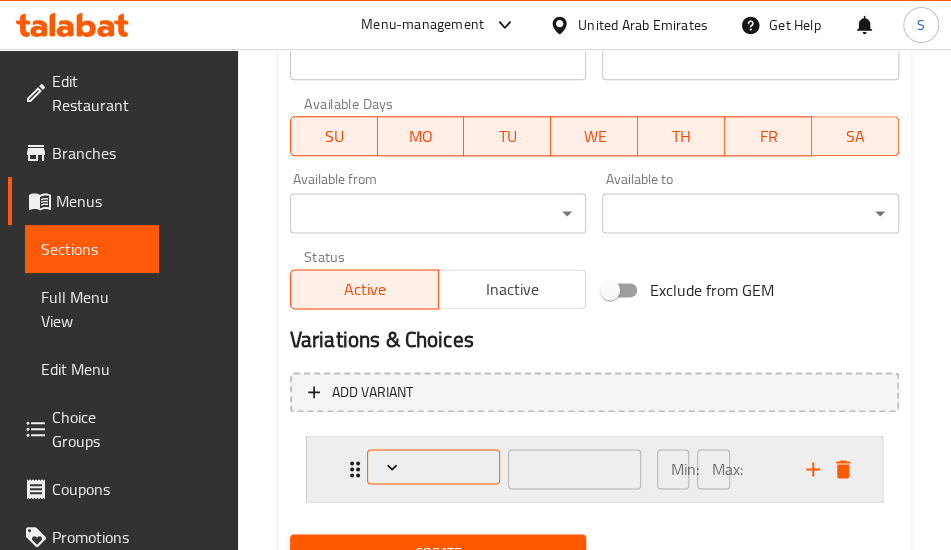 scroll, scrollTop: 894, scrollLeft: 0, axis: vertical 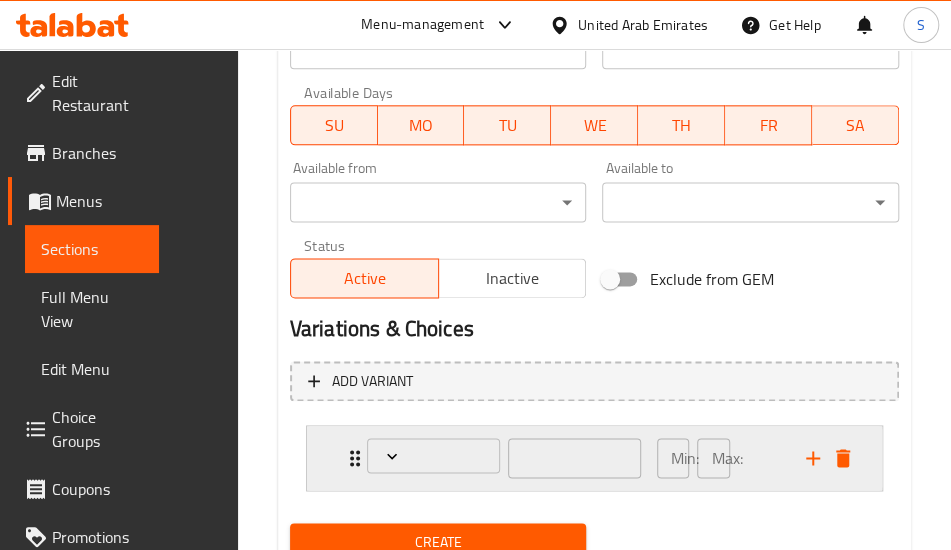 click 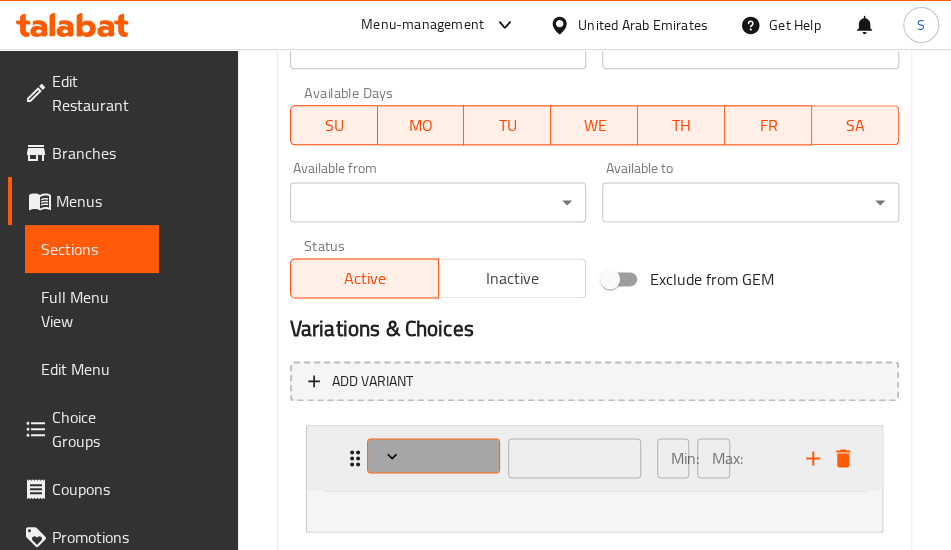 click 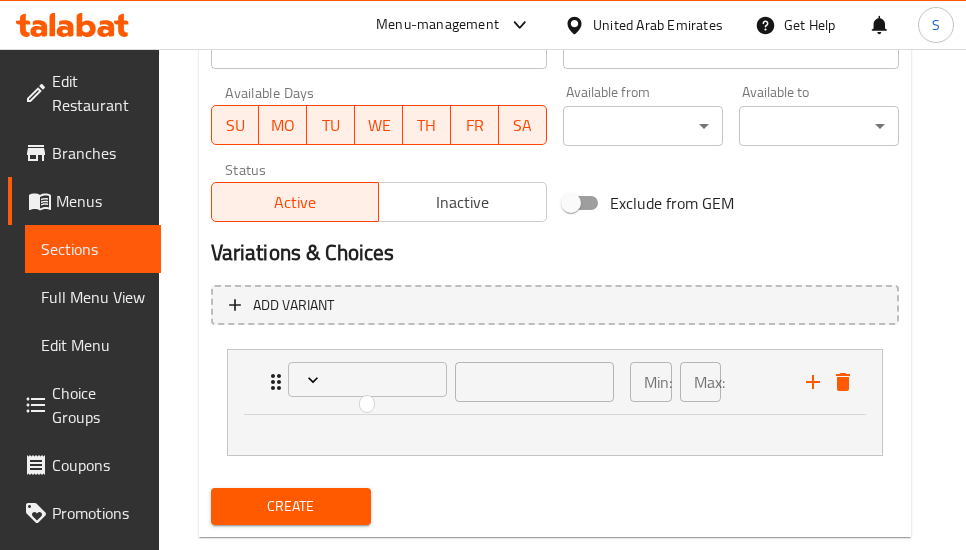 click at bounding box center (483, 275) 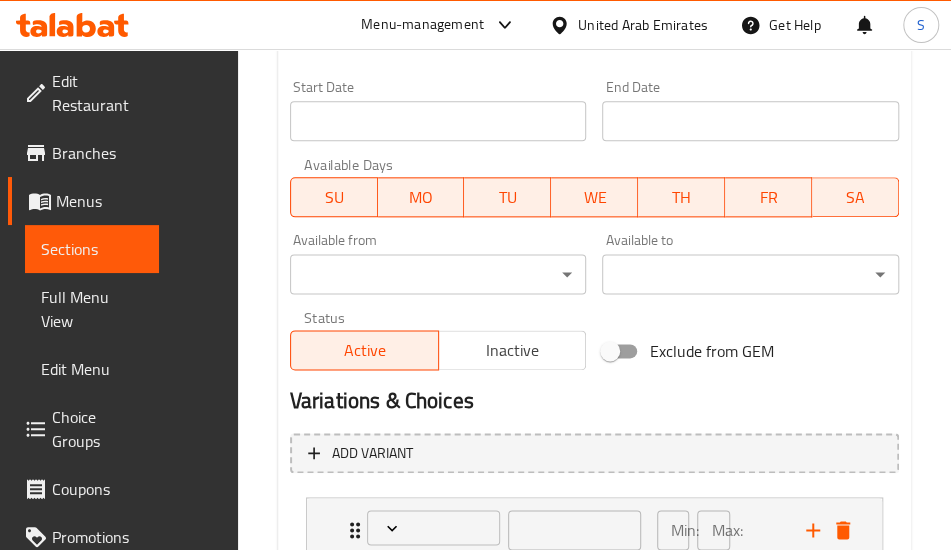 scroll, scrollTop: 894, scrollLeft: 0, axis: vertical 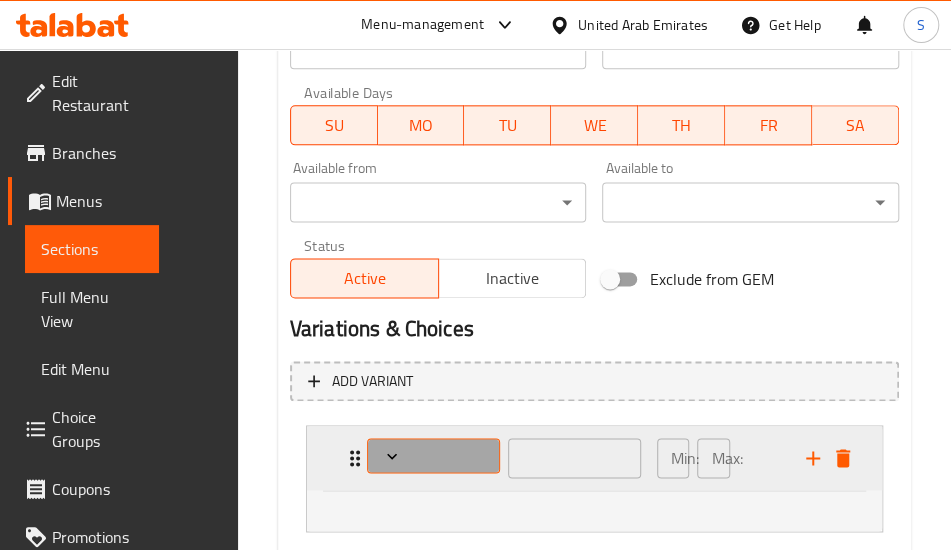 click at bounding box center (433, 456) 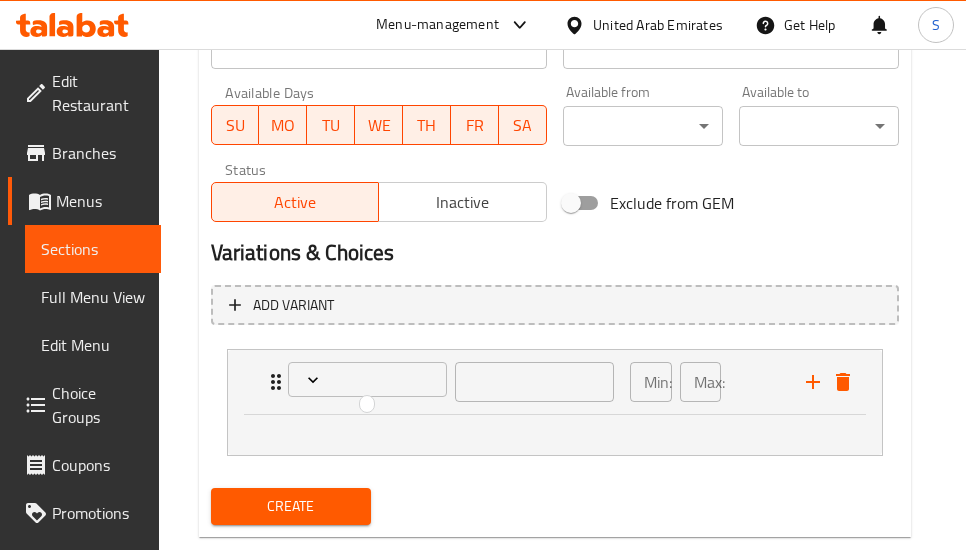 click at bounding box center [483, 275] 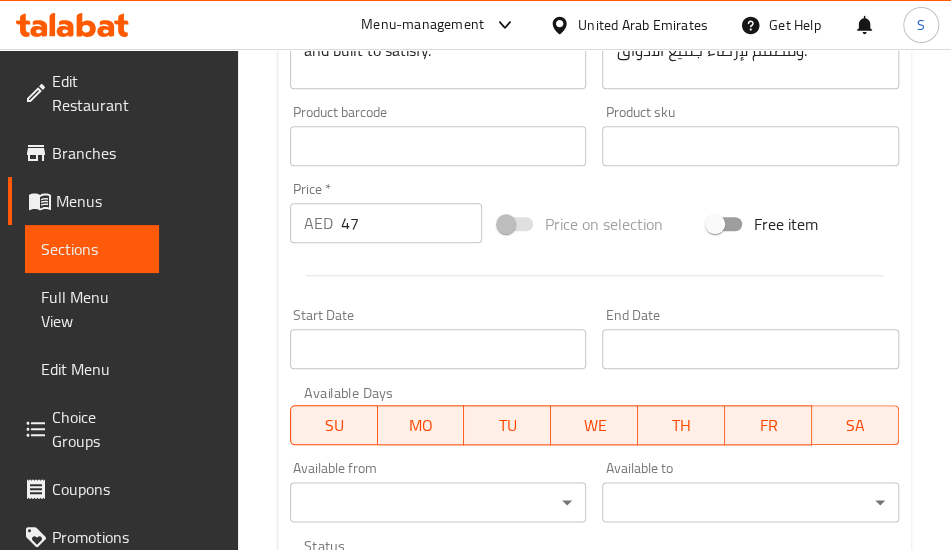 scroll, scrollTop: 936, scrollLeft: 0, axis: vertical 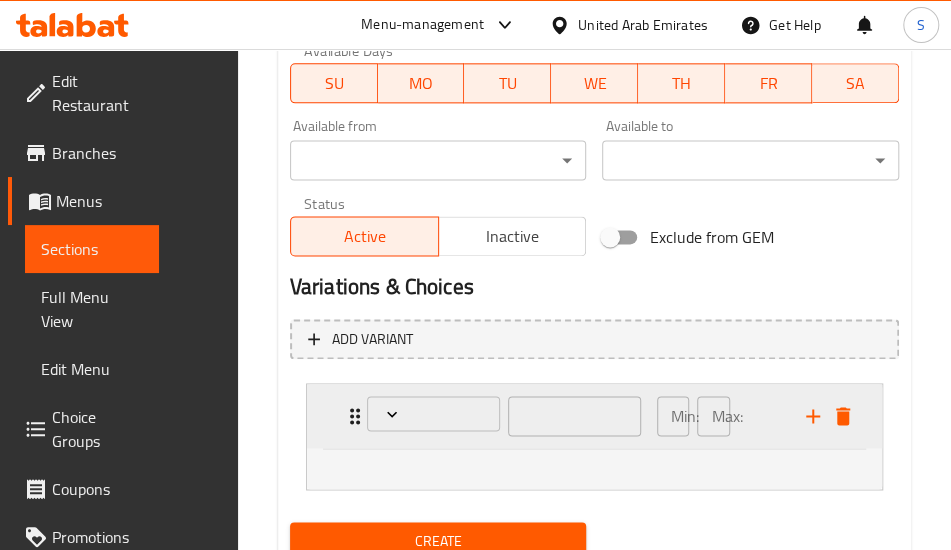 click 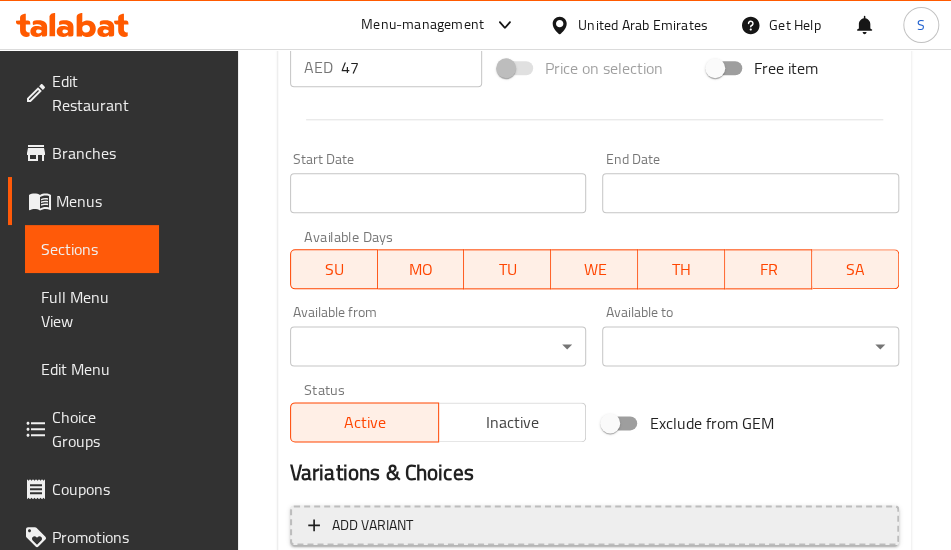 scroll, scrollTop: 794, scrollLeft: 0, axis: vertical 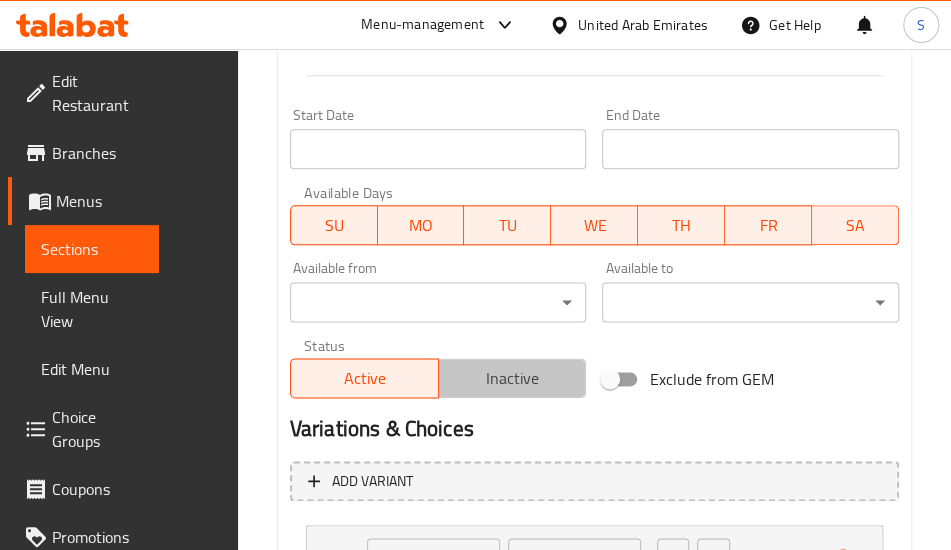 click on "Inactive" at bounding box center (513, 378) 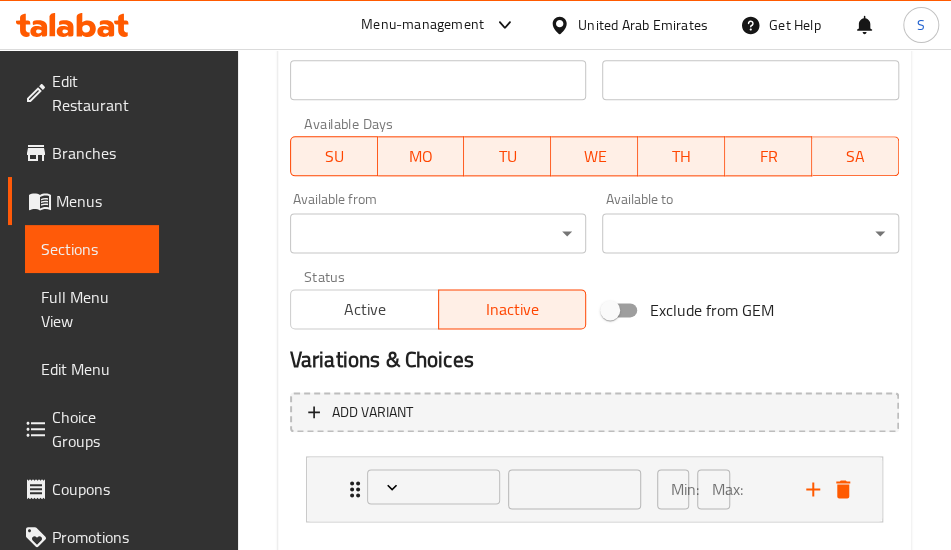 scroll, scrollTop: 894, scrollLeft: 0, axis: vertical 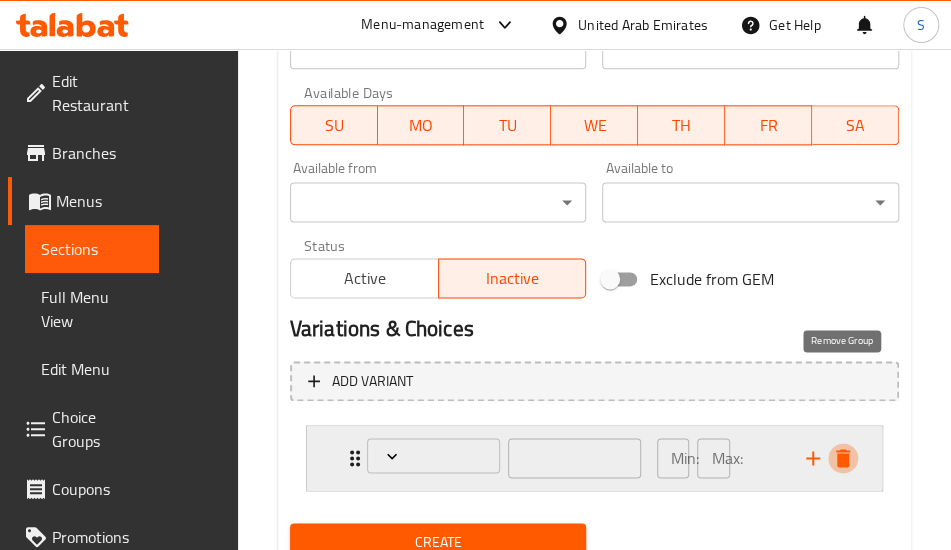 click 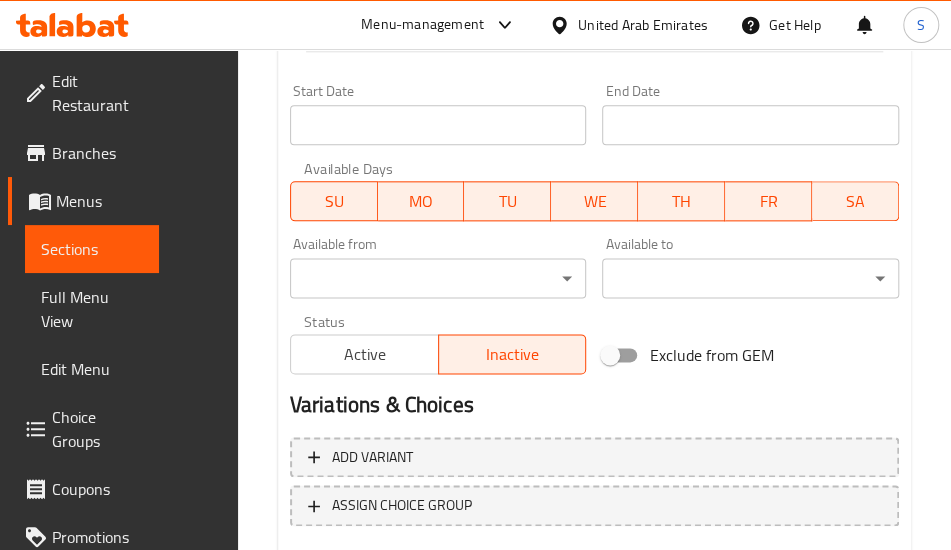scroll, scrollTop: 862, scrollLeft: 0, axis: vertical 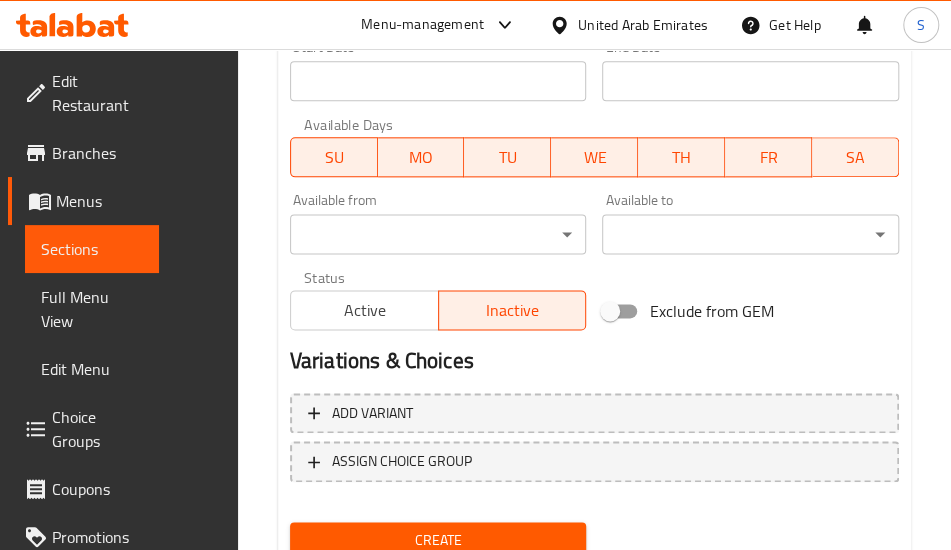 click on "Create" at bounding box center (438, 540) 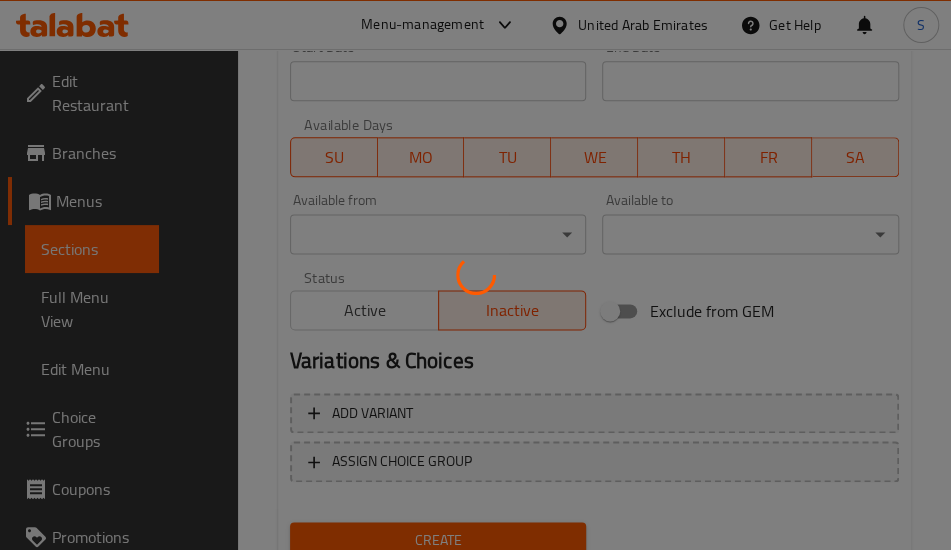 type 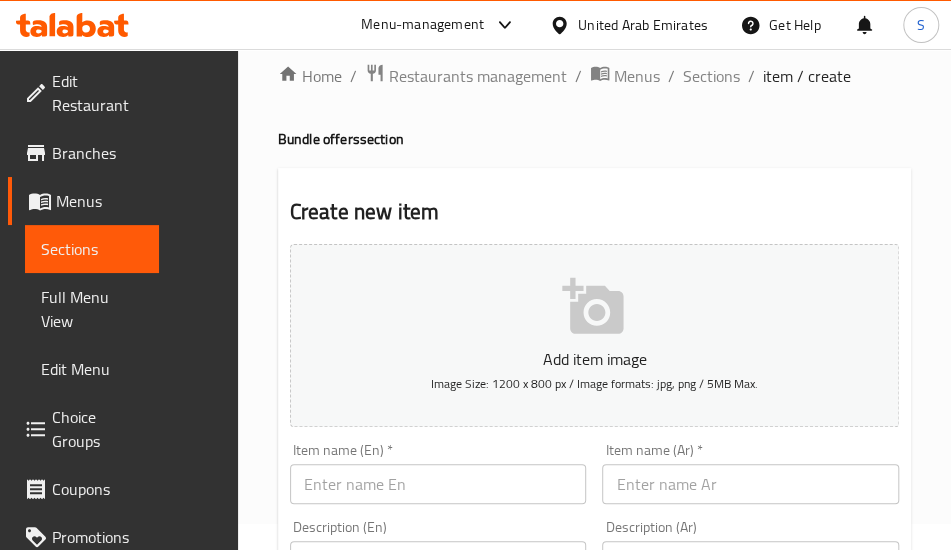 scroll, scrollTop: 100, scrollLeft: 0, axis: vertical 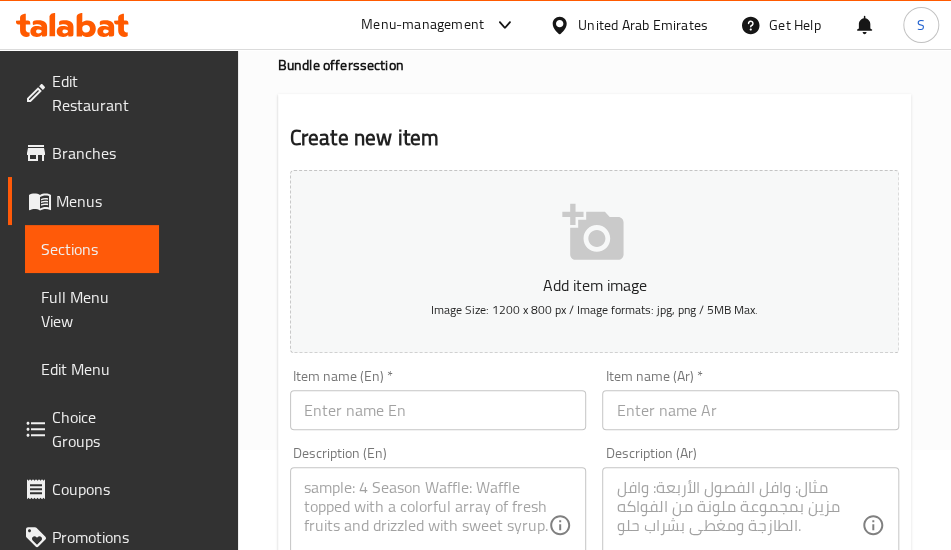 click at bounding box center (438, 410) 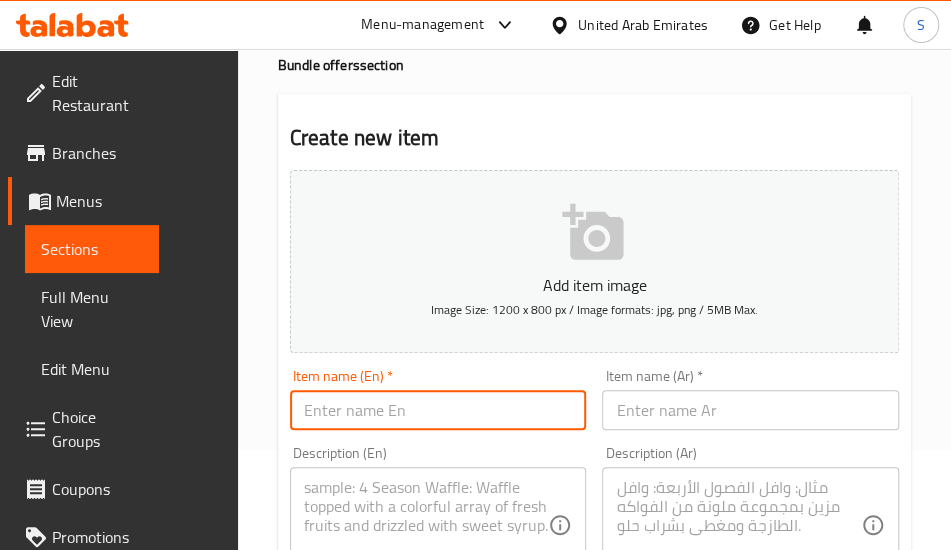 paste on "BIG STACK STACK COMBO COMBO" 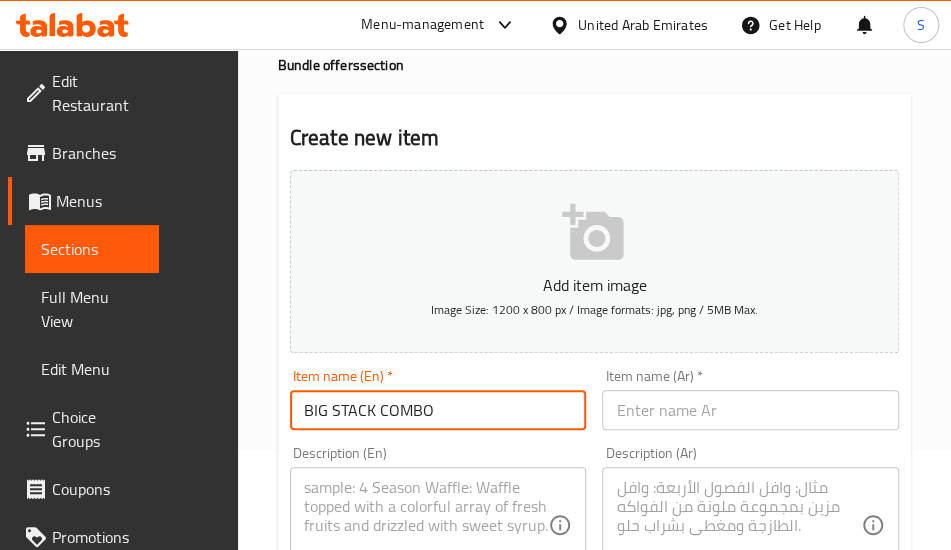 type on "BIG STACK COMBO" 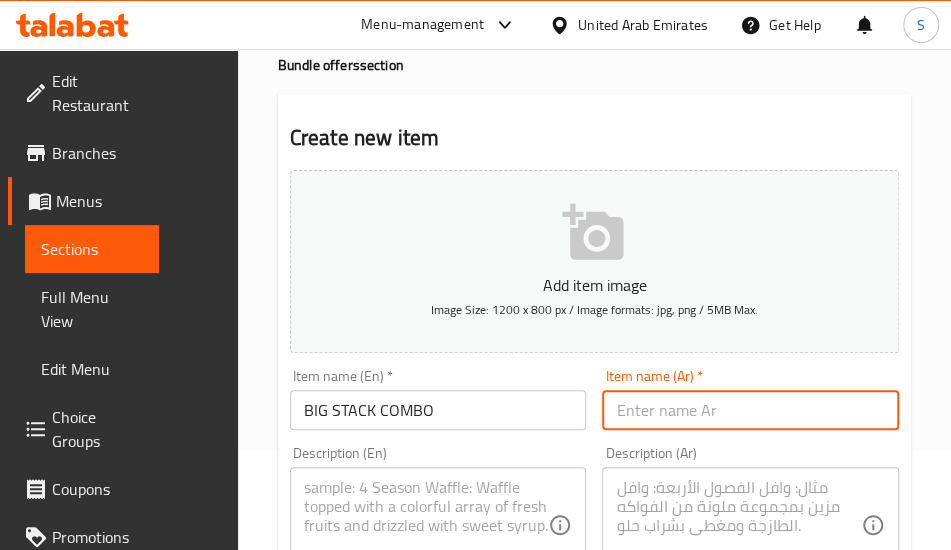 type on "u" 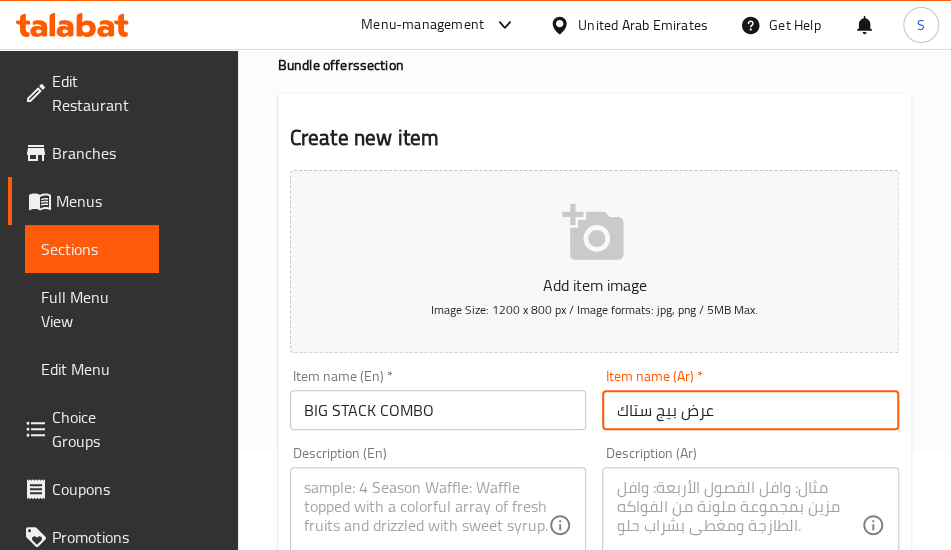type on "عرض بيج ستاك" 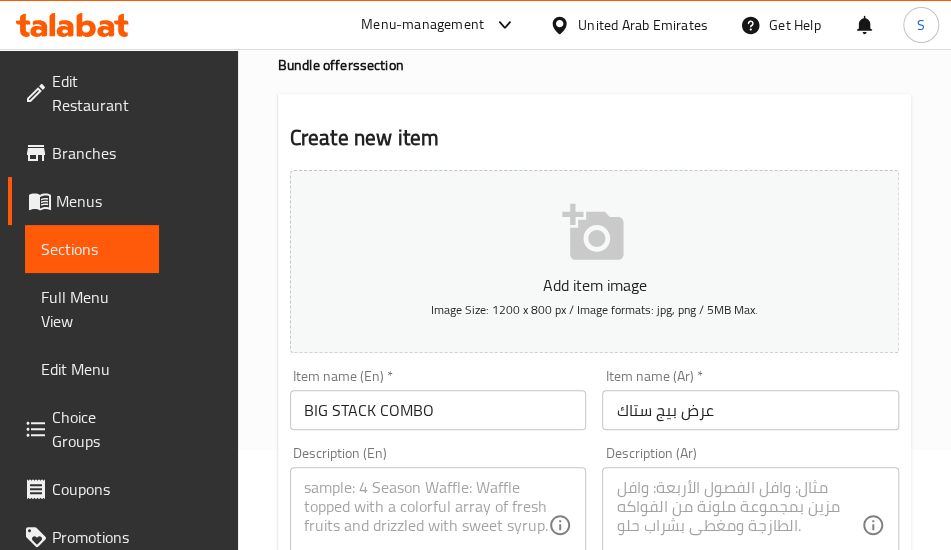 click at bounding box center (426, 525) 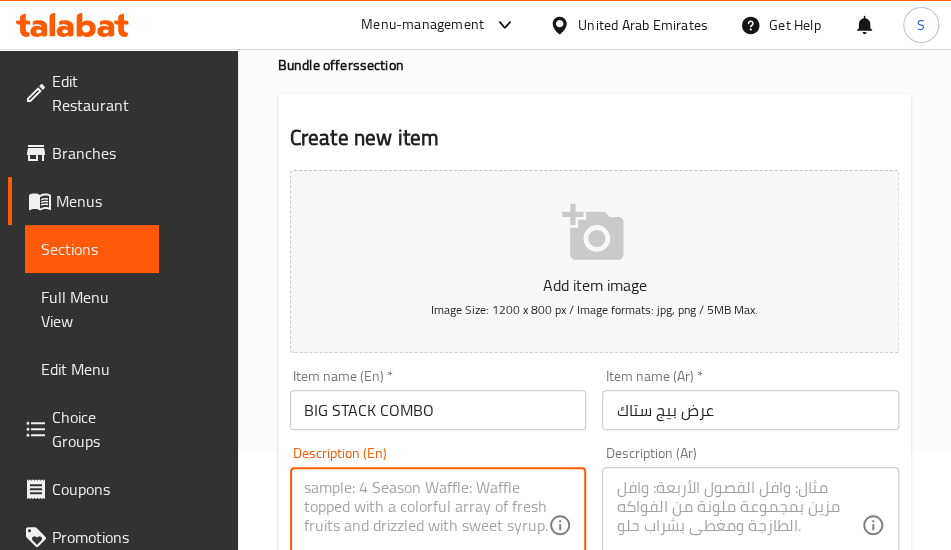 click at bounding box center [426, 525] 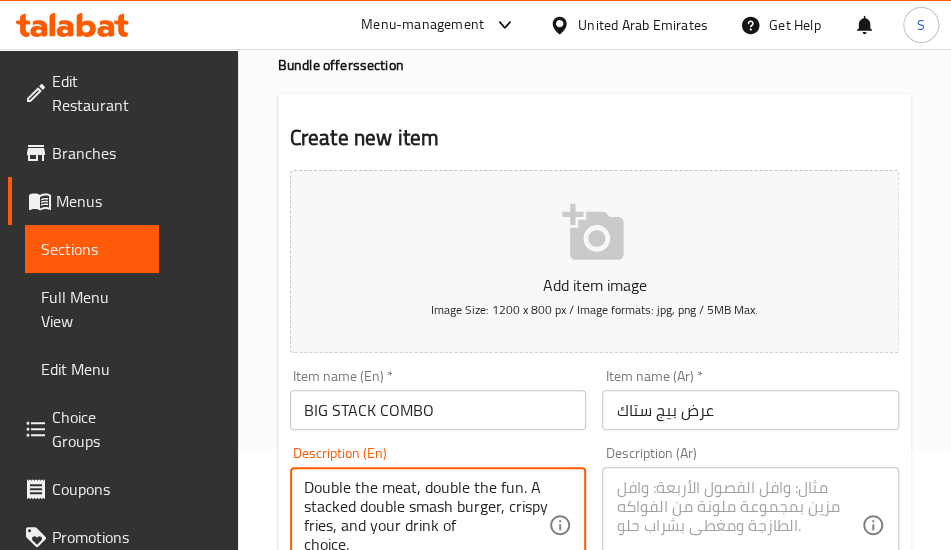 scroll, scrollTop: 122, scrollLeft: 0, axis: vertical 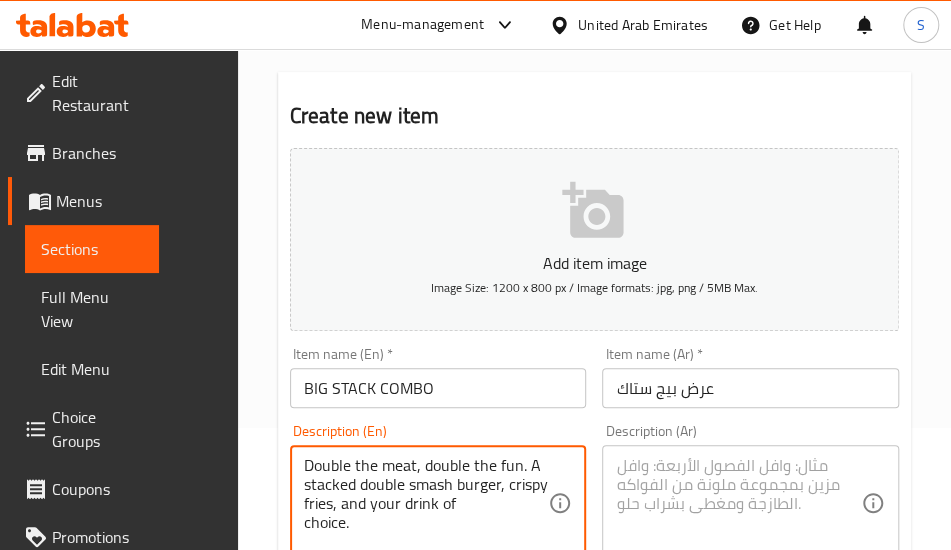 type on "Double the meat, double the fun. A stacked double smash burger, crispy fries, and your drink of
choice." 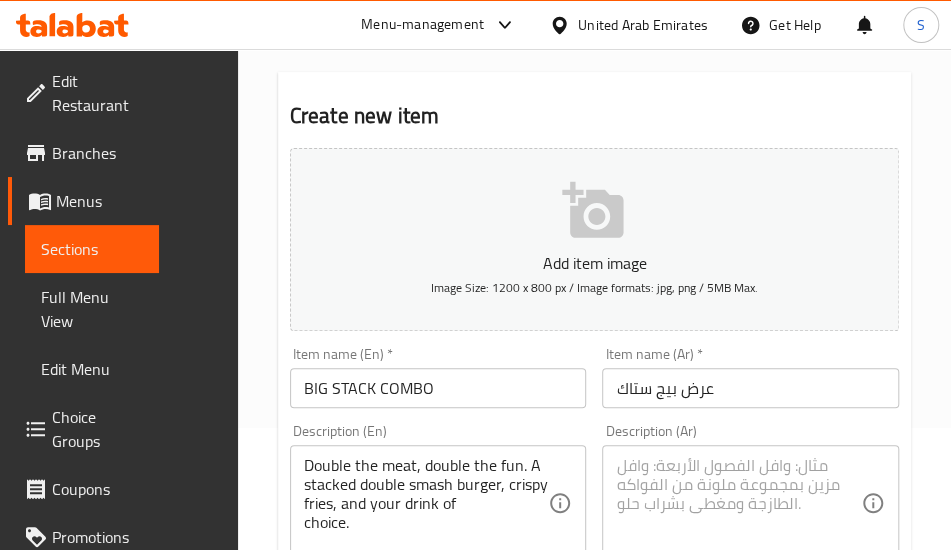 click on "BIG STACK COMBO" at bounding box center [438, 388] 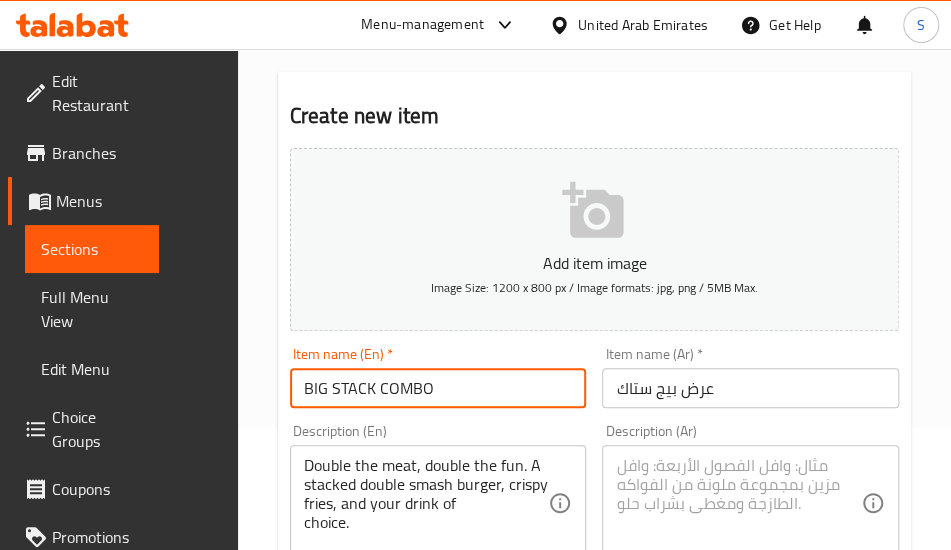 click on "BIG STACK COMBO" at bounding box center [438, 388] 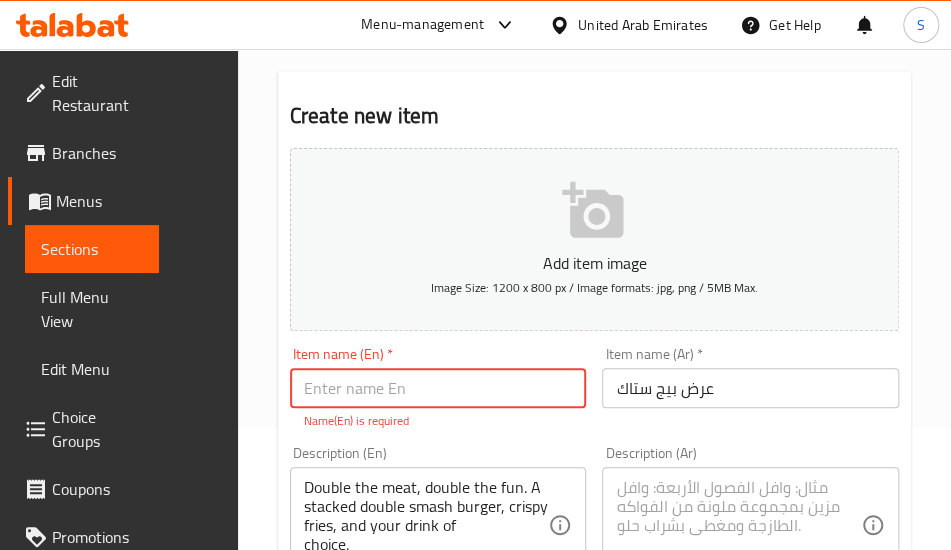 paste on "Big Stack Combo" 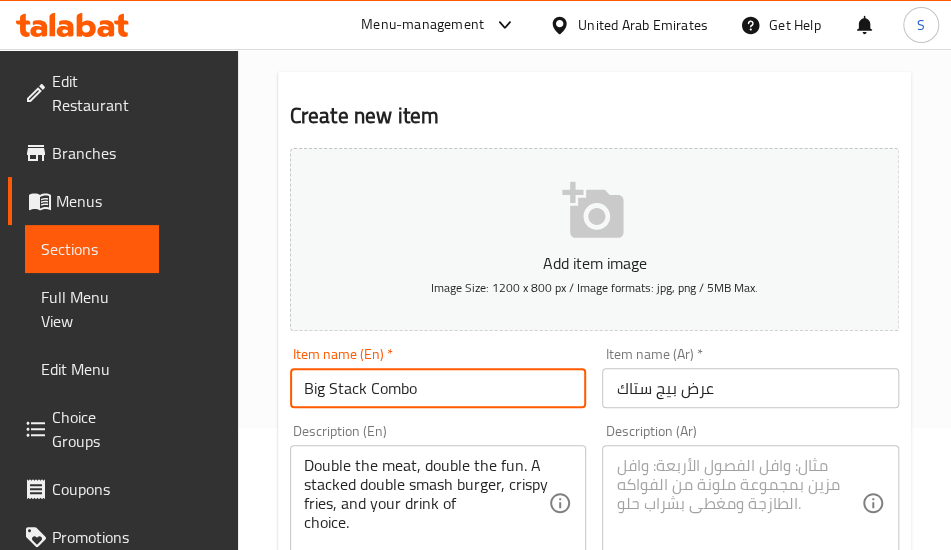 scroll, scrollTop: 222, scrollLeft: 0, axis: vertical 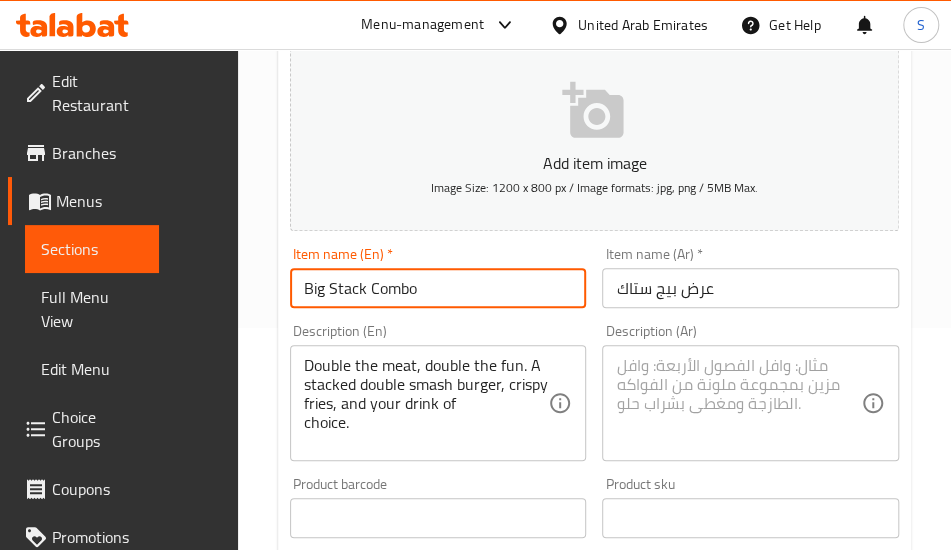 type on "Big Stack Combo" 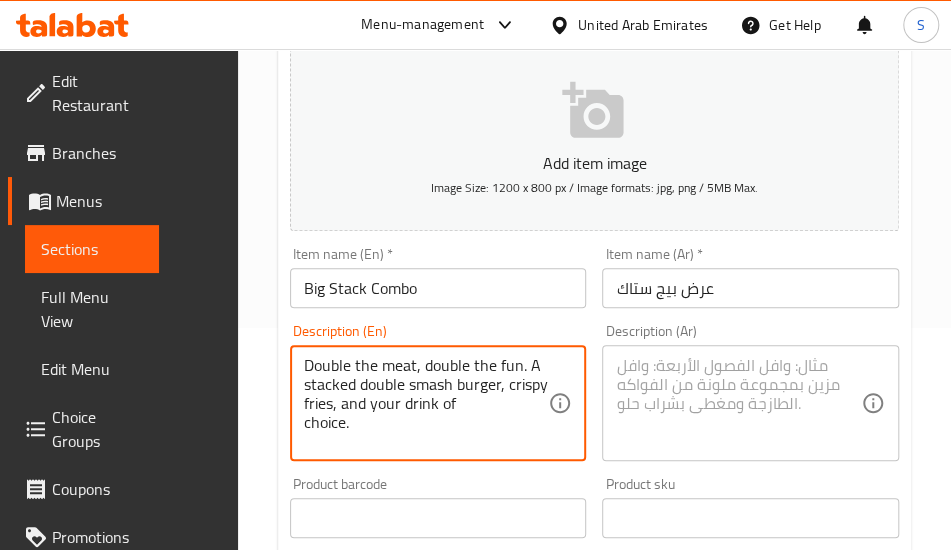 click on "Double the meat, double the fun. A stacked double smash burger, crispy fries, and your drink of
choice.
Description (En)" at bounding box center [438, 403] 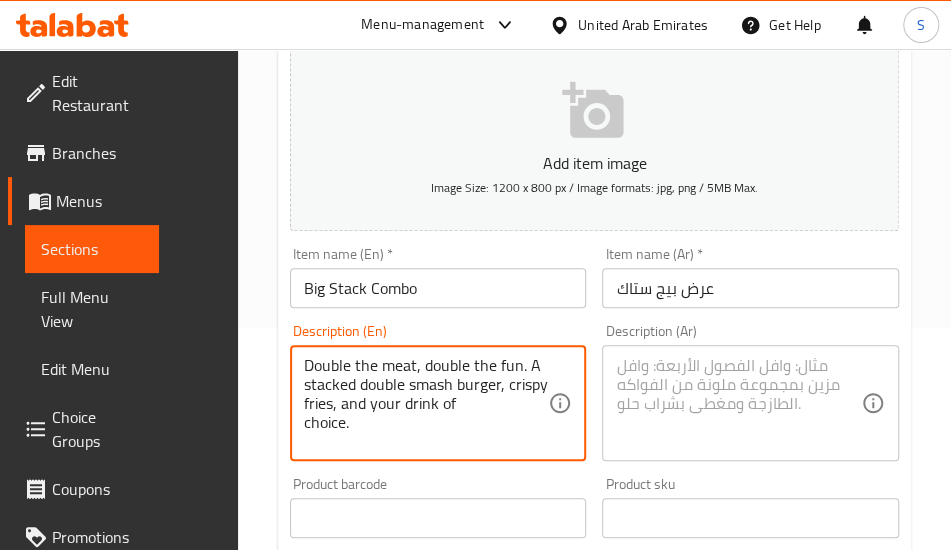 drag, startPoint x: 227, startPoint y: 419, endPoint x: 228, endPoint y: 443, distance: 24.020824 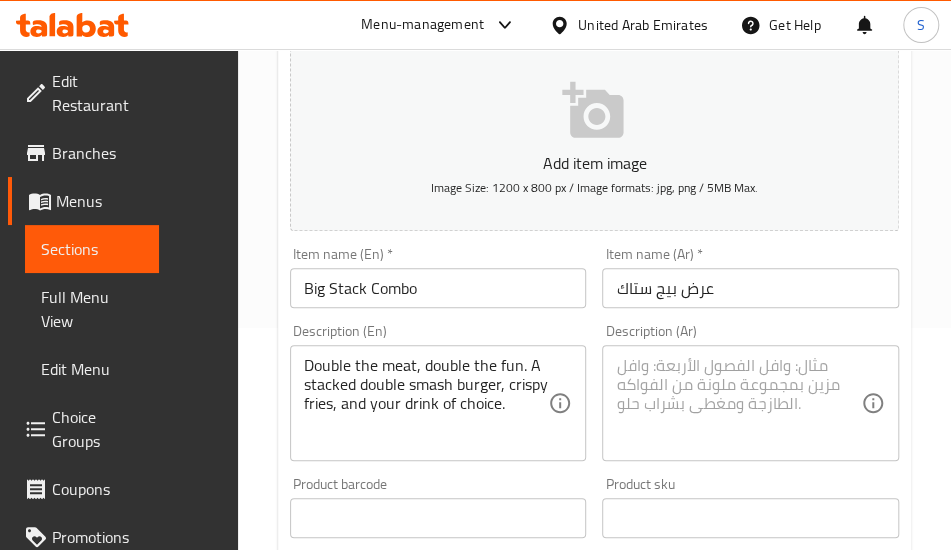 click on "Double the meat, double the fun. A stacked double smash burger, crispy fries, and your drink of choice.
Description (En)" at bounding box center [438, 403] 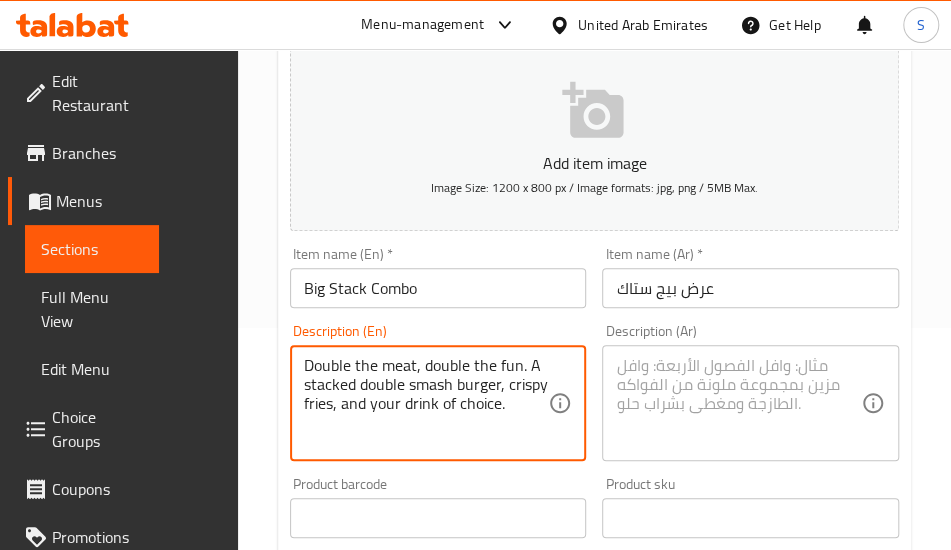 click on "Double the meat, double the fun. A stacked double smash burger, crispy fries, and your drink of choice." at bounding box center (426, 403) 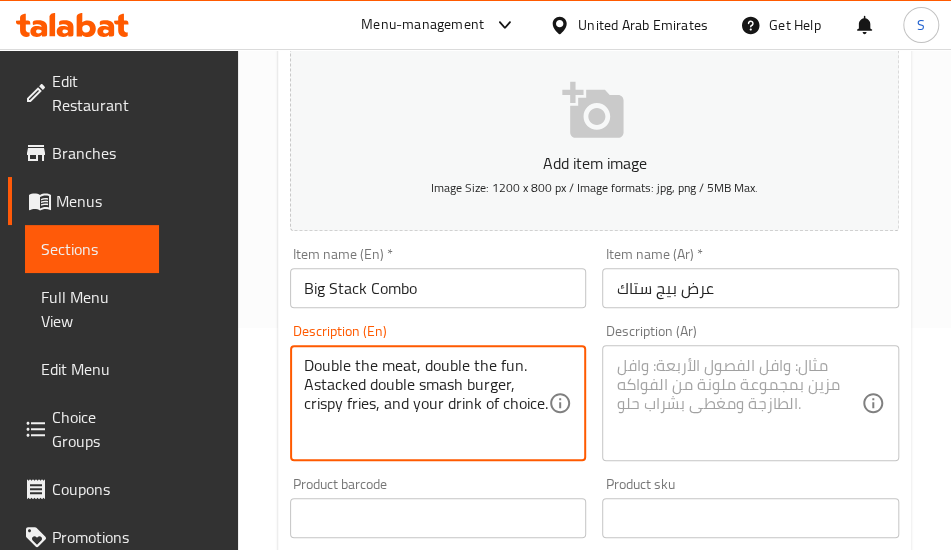 type on "Double the meat, double the fun. A stacked double smash burger, crispy fries, and your drink of choice." 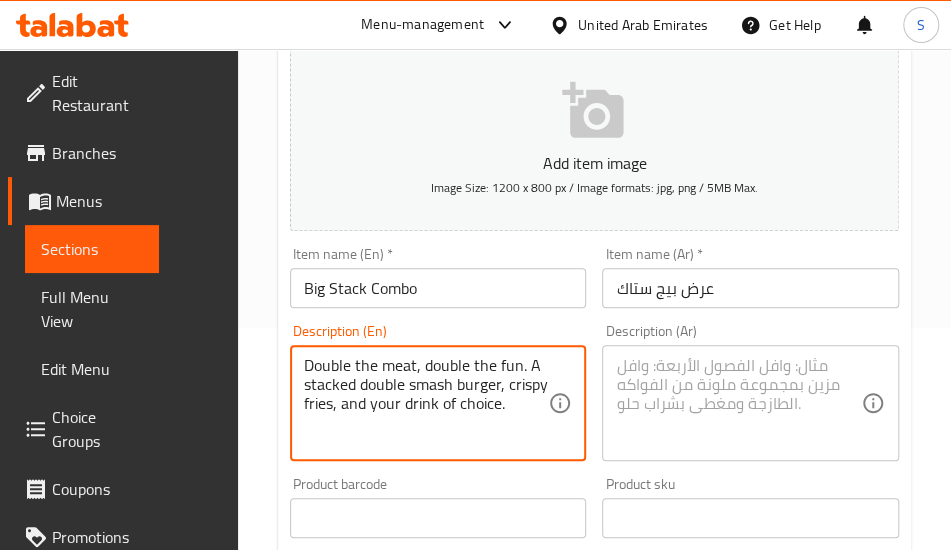 click at bounding box center (738, 403) 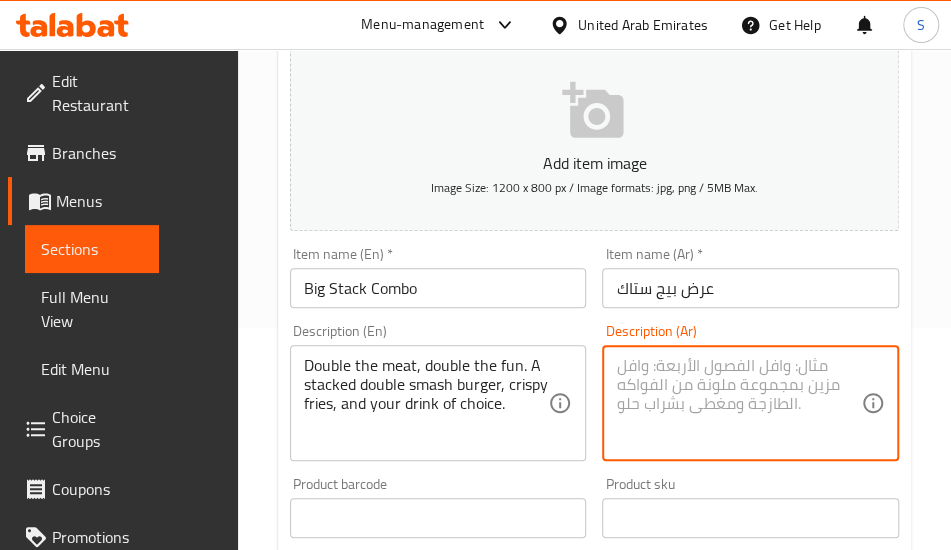 paste on "ضعف اللحم، ضعف المتعة. برجر دبل سماش غني، بطاطس مقرمشة، ومشروب من اختيارك." 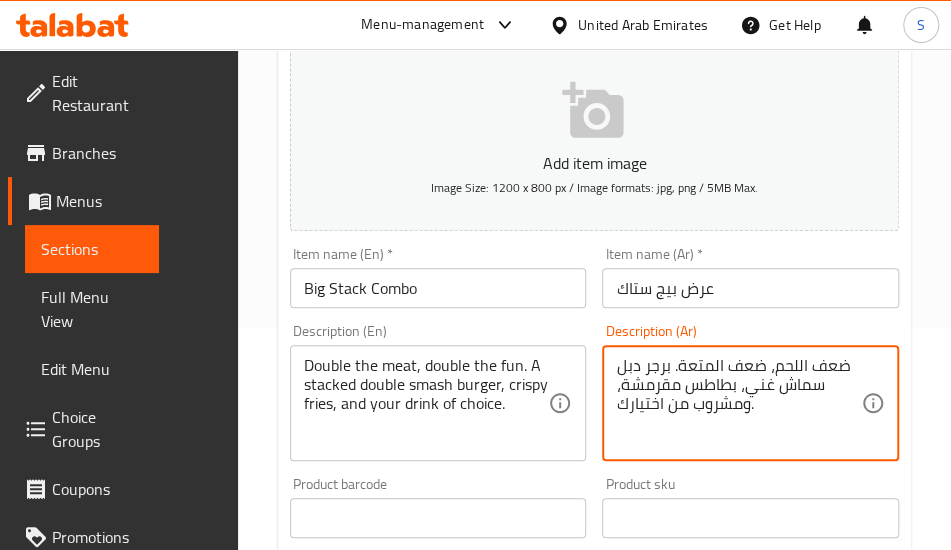 click on "ضعف اللحم، ضعف المتعة. برجر دبل سماش غني، بطاطس مقرمشة، ومشروب من اختيارك." at bounding box center (738, 403) 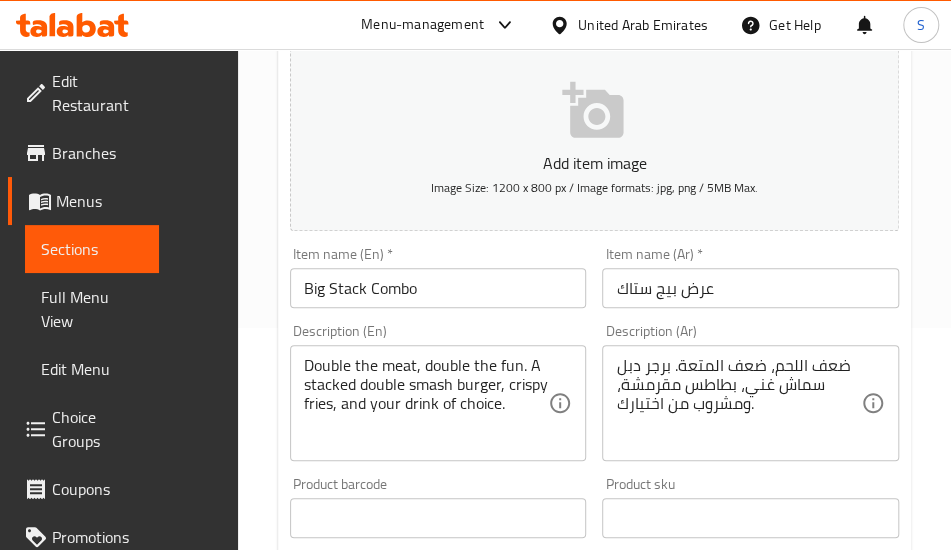 click on "ضعف اللحم، ضعف المتعة. برجر دبل سماش غني، بطاطس مقرمشة، ومشروب من اختيارك. Description (Ar)" at bounding box center (750, 403) 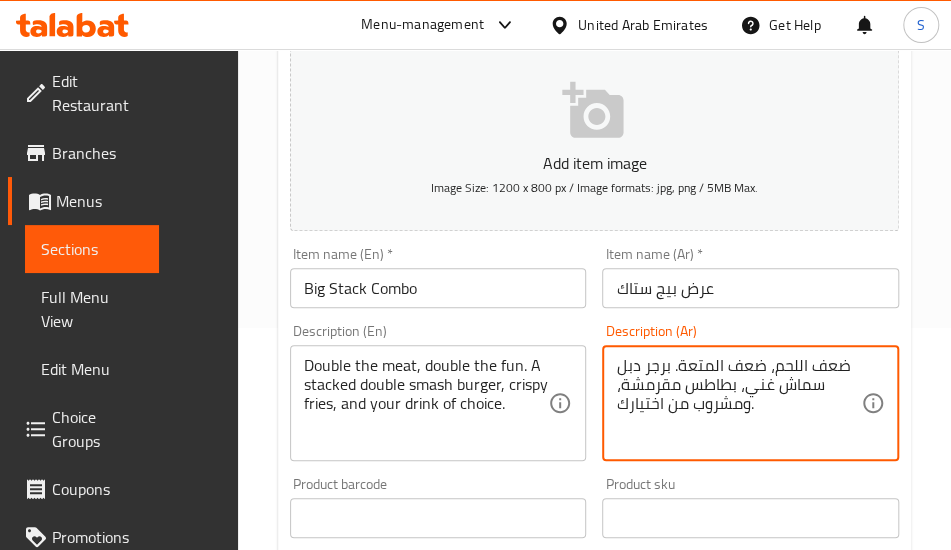 click on "ضعف اللحم، ضعف المتعة. برجر دبل سماش غني، بطاطس مقرمشة، ومشروب من اختيارك." at bounding box center (738, 403) 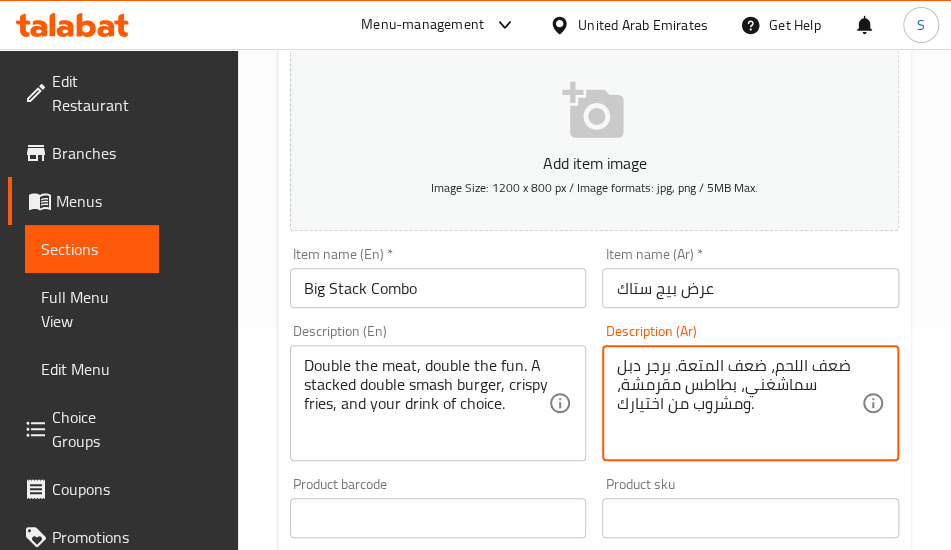 type on "ضعف اللحم، ضعف المتعة. برجر دبل سماش غني، بطاطس مقرمشة، ومشروب من اختيارك." 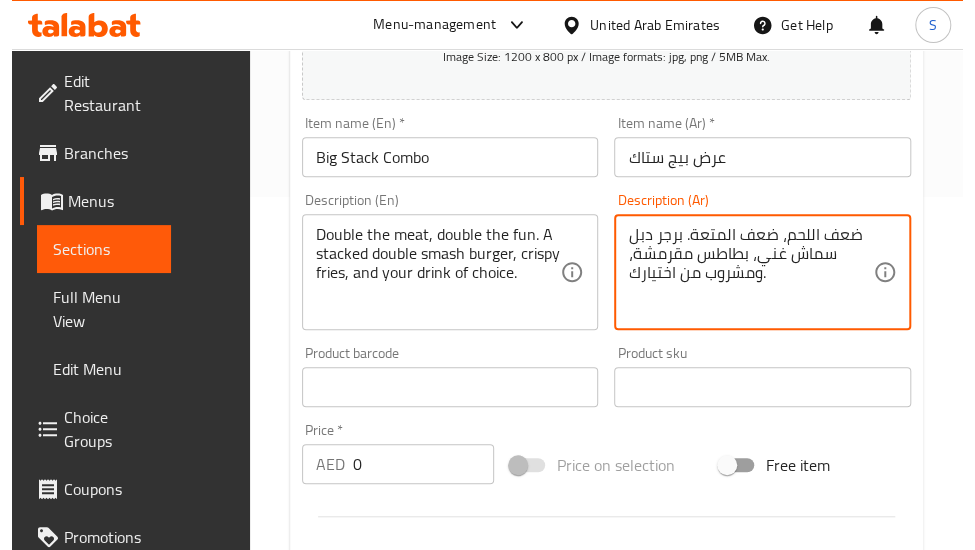 scroll, scrollTop: 322, scrollLeft: 0, axis: vertical 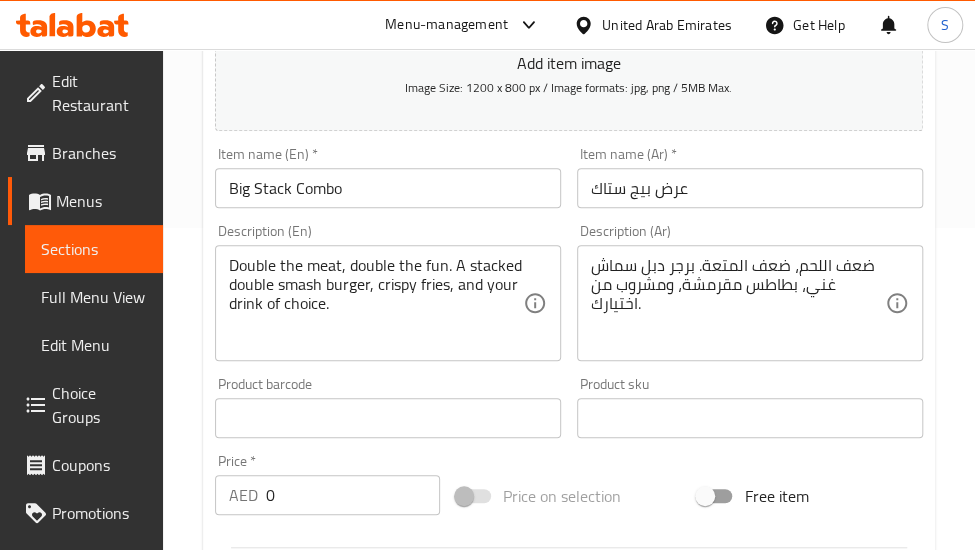click on "0" at bounding box center (353, 495) 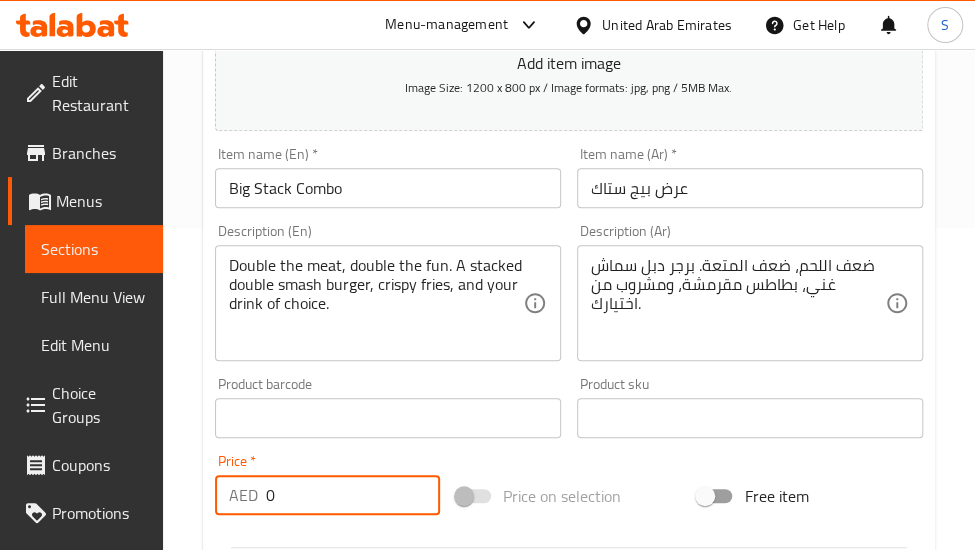 click on "0" at bounding box center (353, 495) 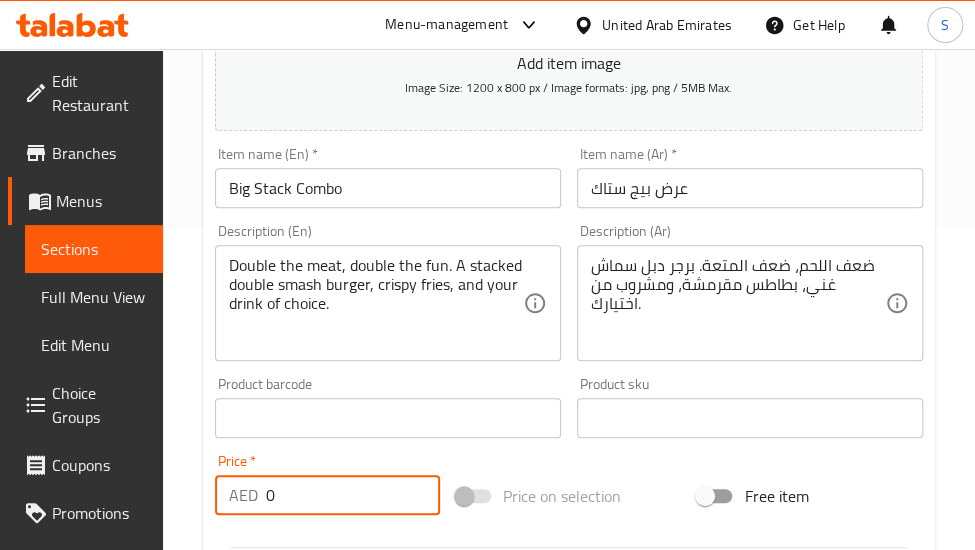 click on "0" at bounding box center [353, 495] 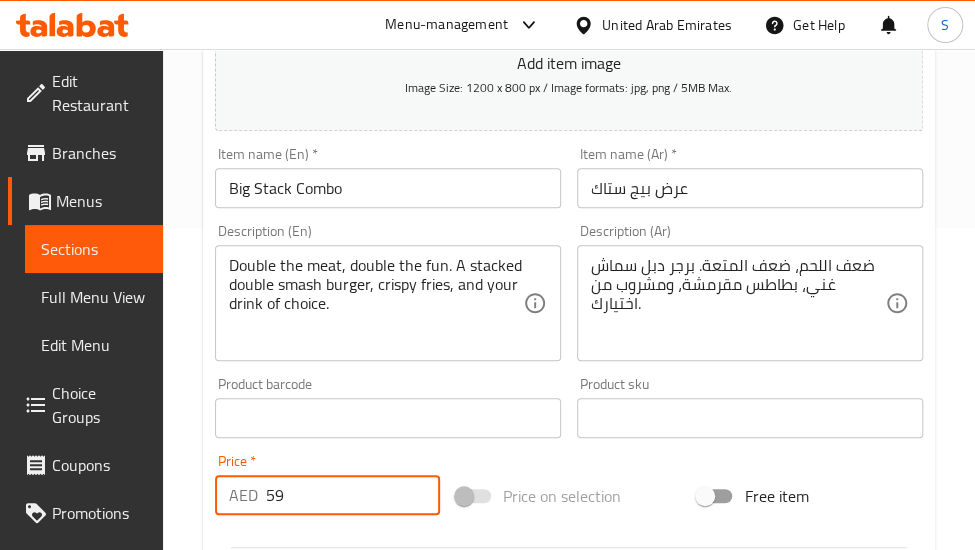 type on "59" 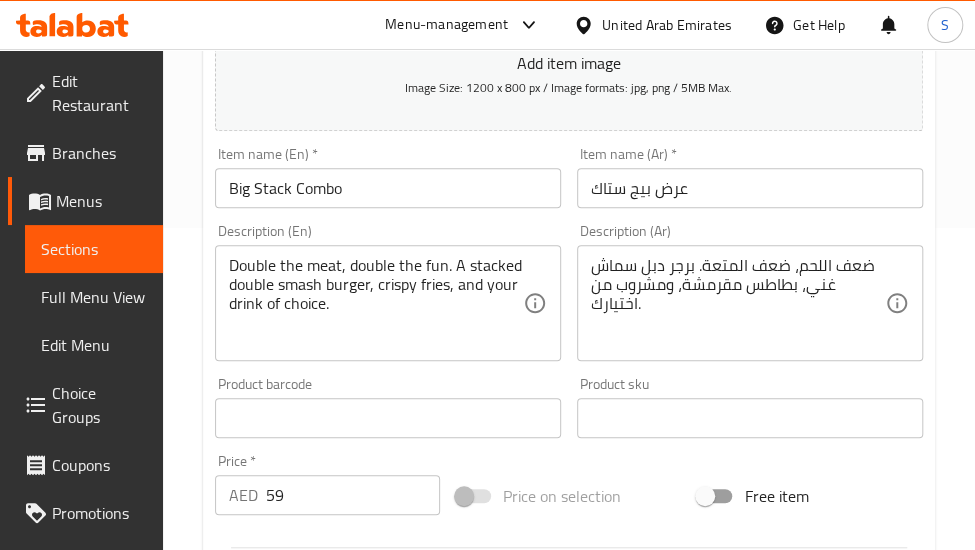 click on "Price on selection" at bounding box center [568, 496] 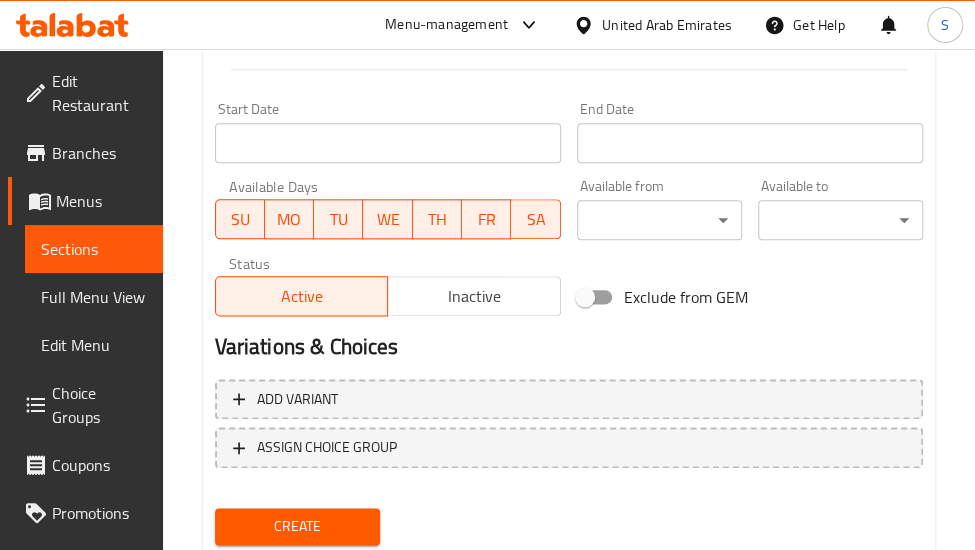 scroll, scrollTop: 862, scrollLeft: 0, axis: vertical 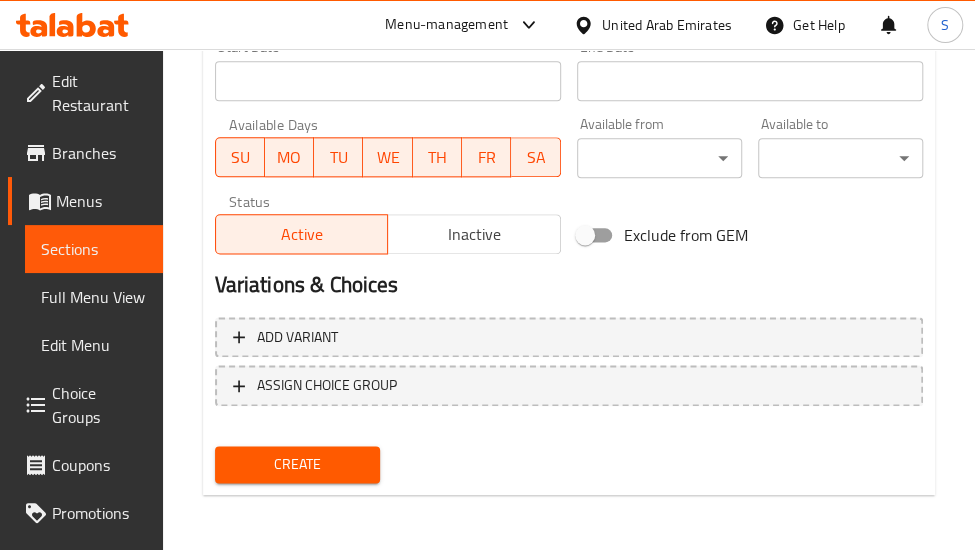 click on "Inactive" at bounding box center [474, 234] 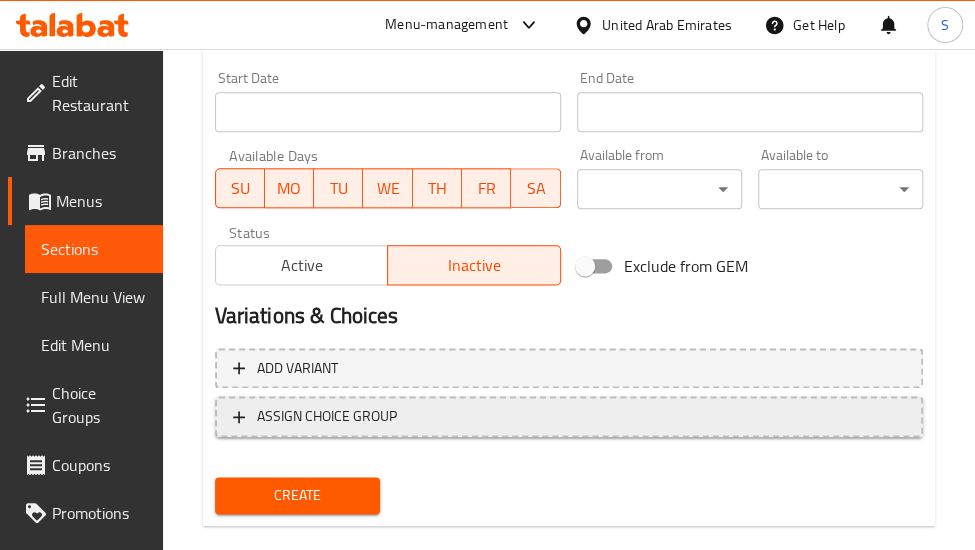 scroll, scrollTop: 862, scrollLeft: 0, axis: vertical 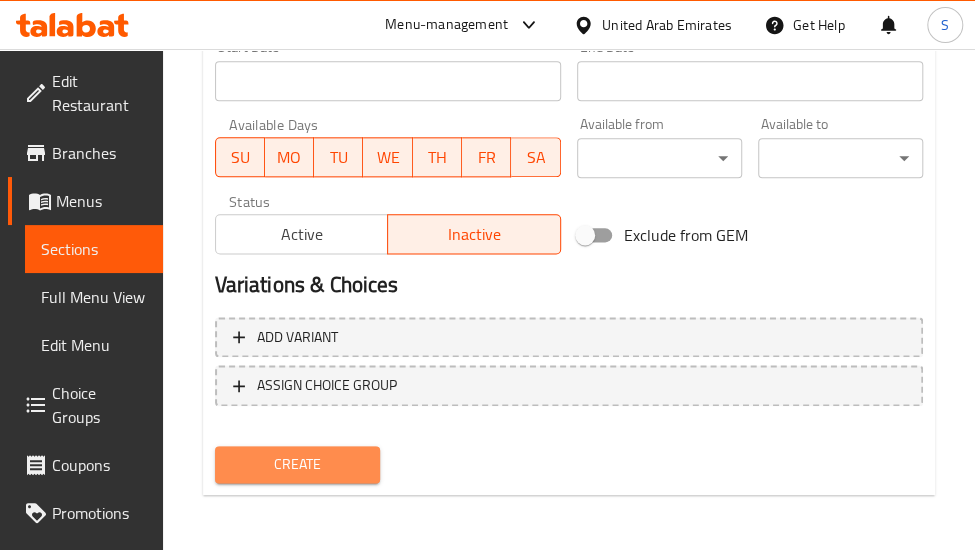 click on "Create" at bounding box center [297, 464] 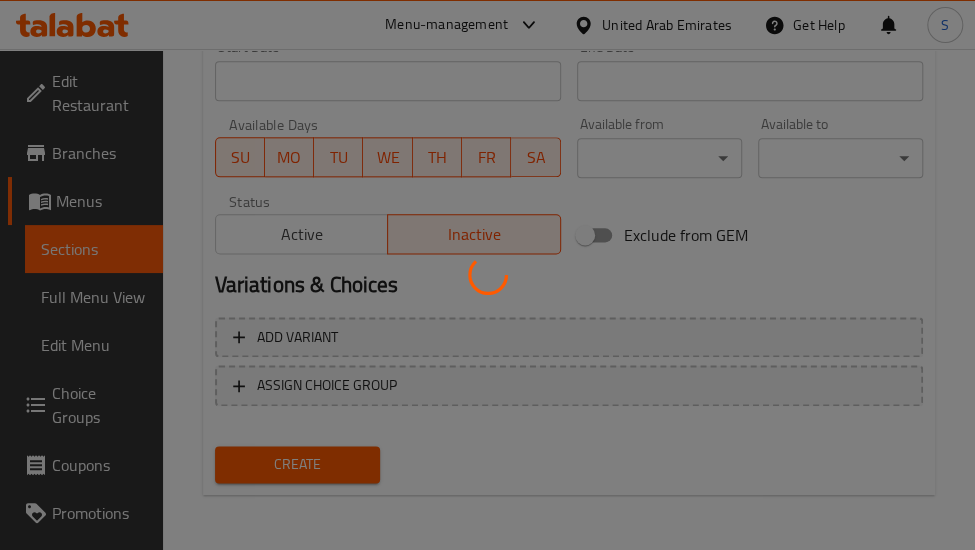 type 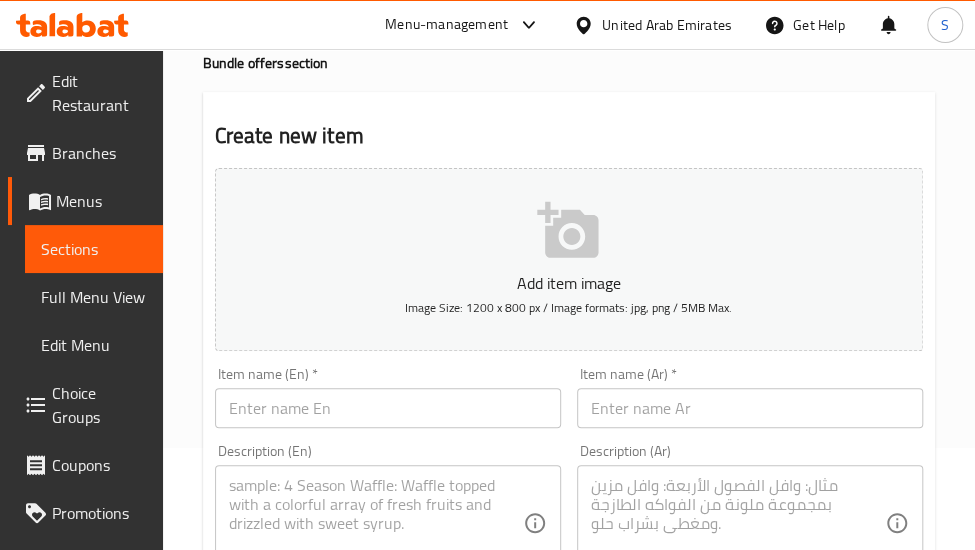 scroll, scrollTop: 100, scrollLeft: 0, axis: vertical 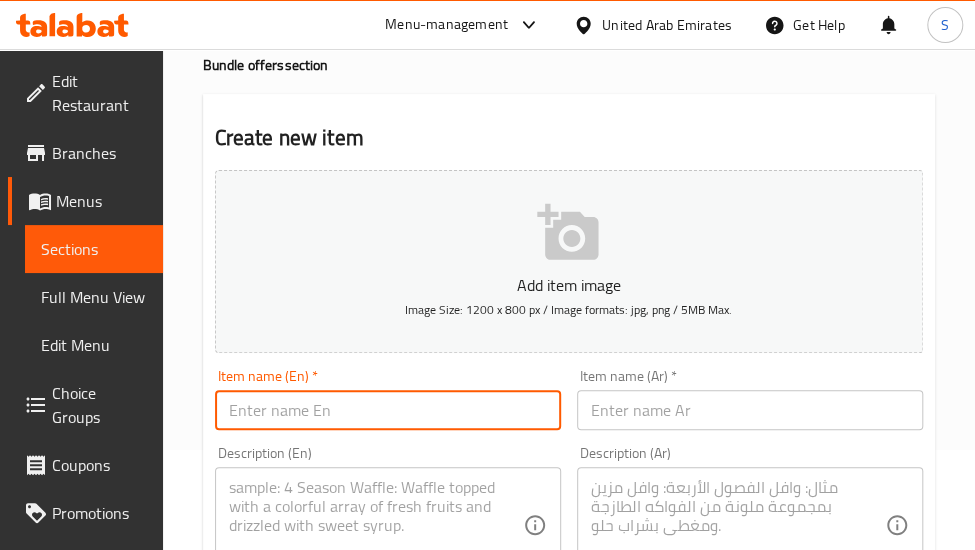 paste on "Lil' Combo" 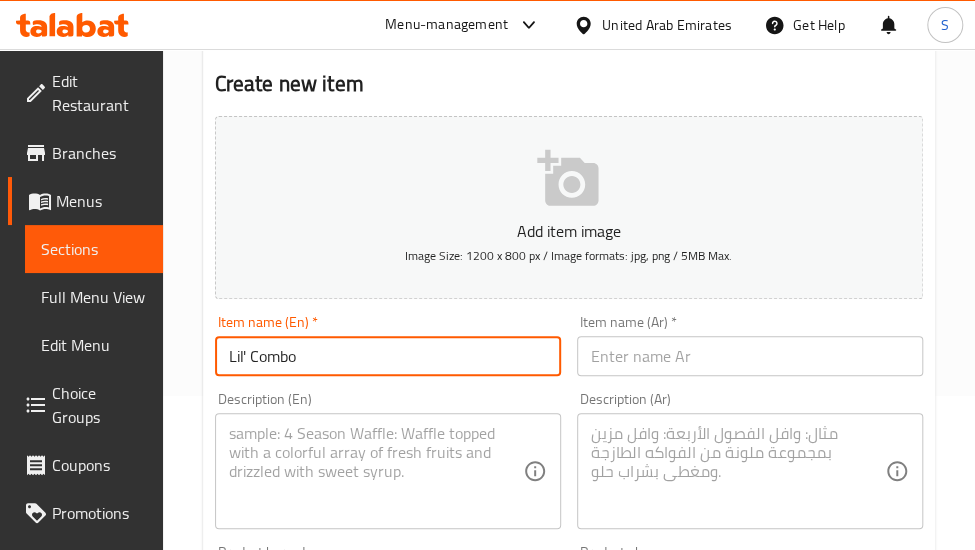 scroll, scrollTop: 200, scrollLeft: 0, axis: vertical 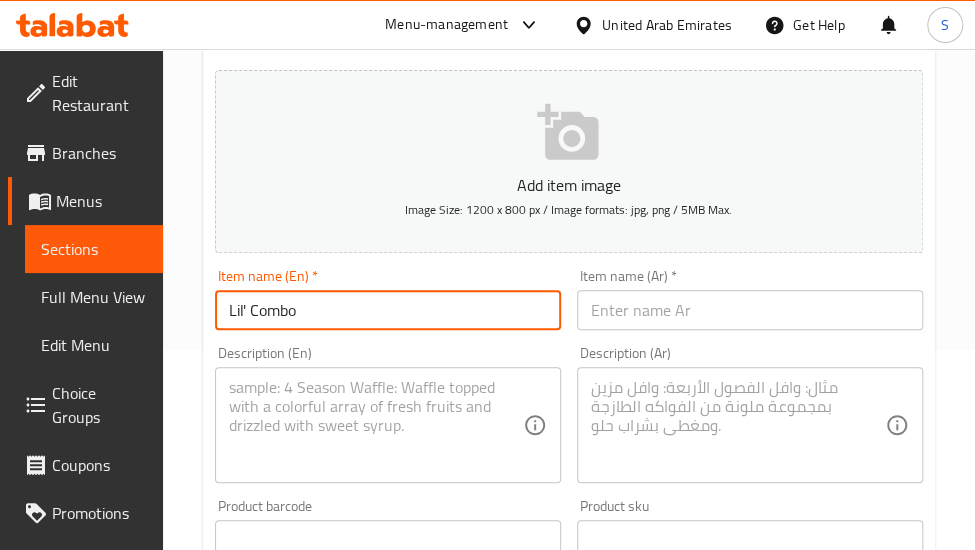 type on "Lil' Combo" 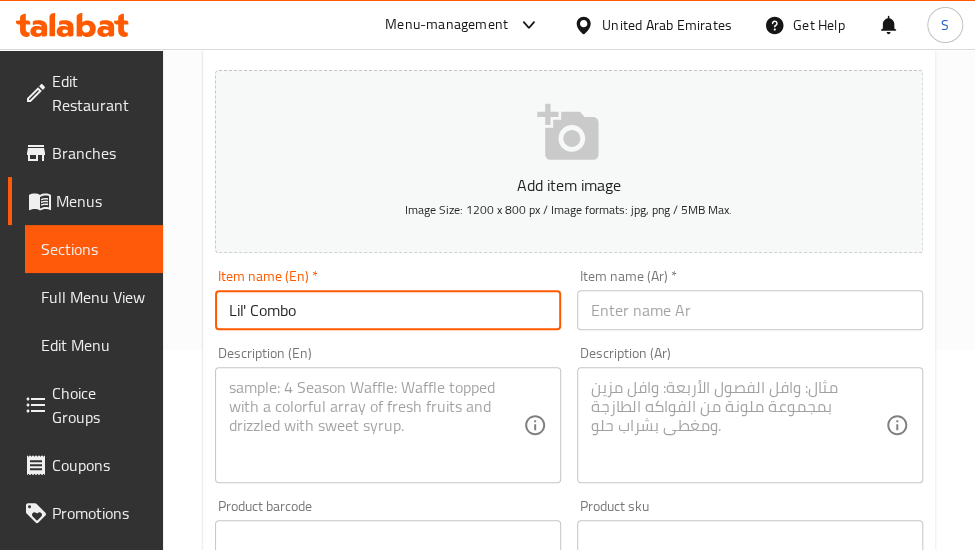 click at bounding box center [376, 425] 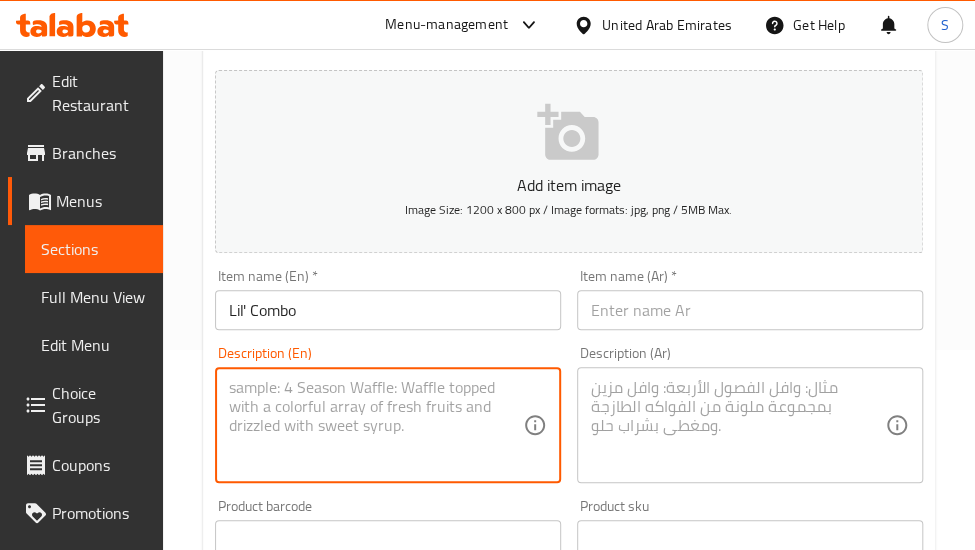 paste on "A mini version with major flavor—[BRAND] burger, crispy fries, and a soft drink. Perfectly
portioned." 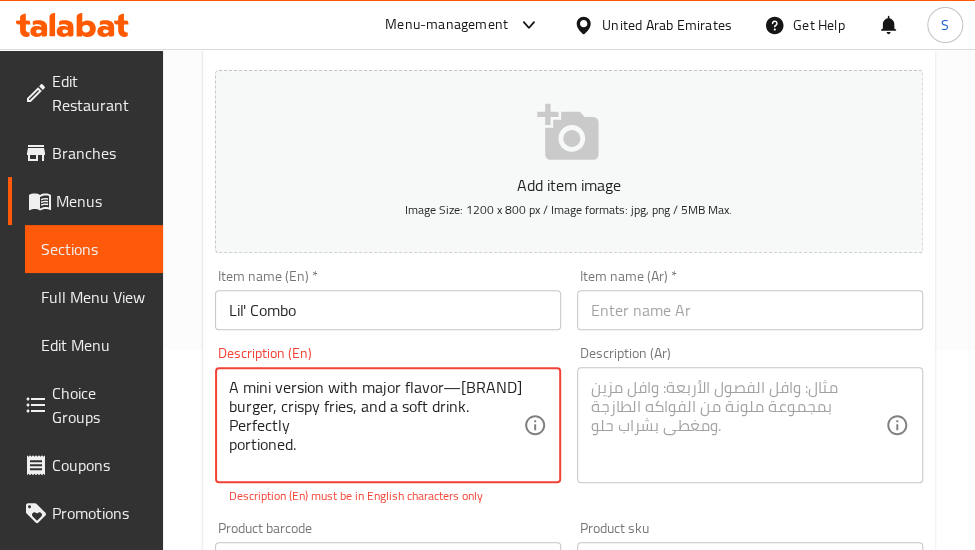 click on "A mini version with major flavor—[BRAND] burger, crispy fries, and a soft drink. Perfectly
portioned." at bounding box center [376, 425] 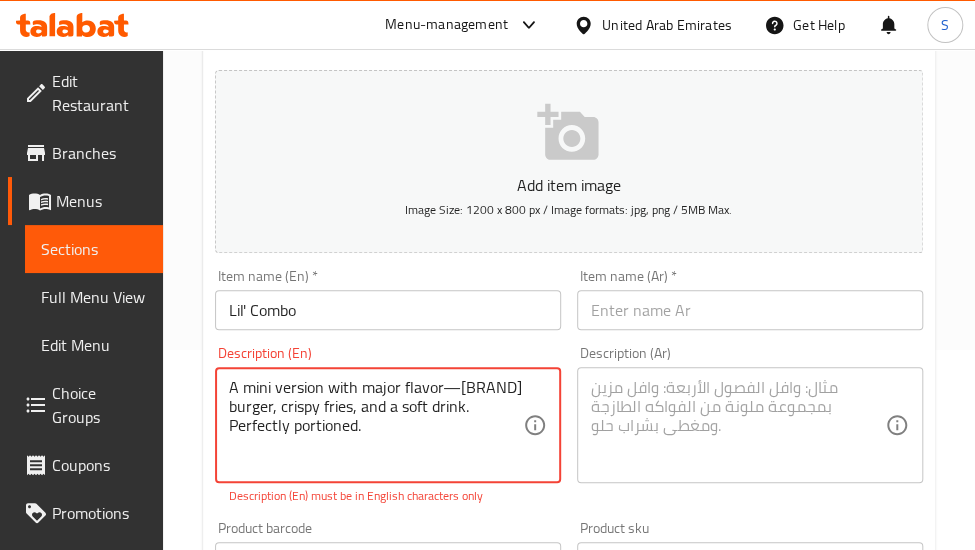 click on "A mini version with major flavor—[BRAND] burger, crispy fries, and a soft drink. Perfectly
portioned. Description (En)" at bounding box center [388, 425] 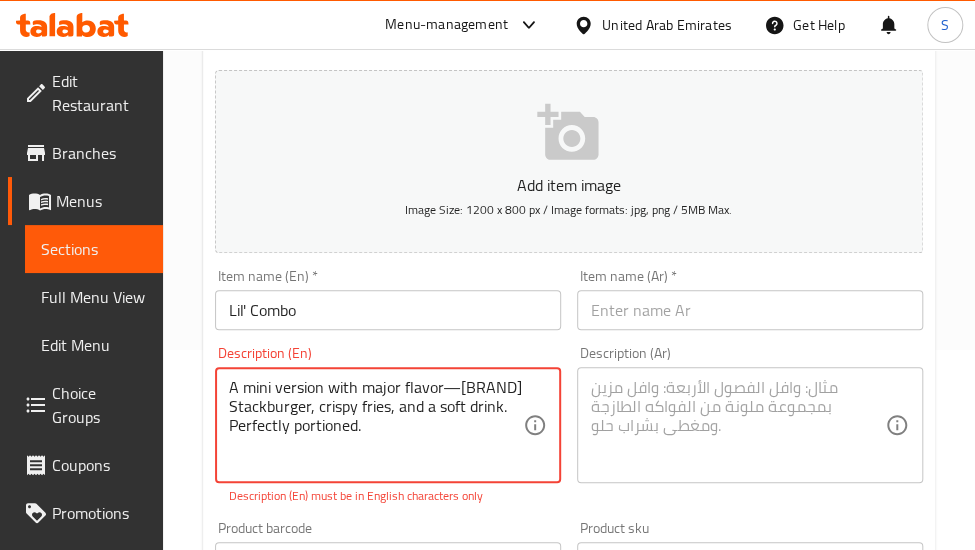 type on "A mini version with major flavor—[BRAND] burger, crispy fries, and a soft drink. Perfectly portioned." 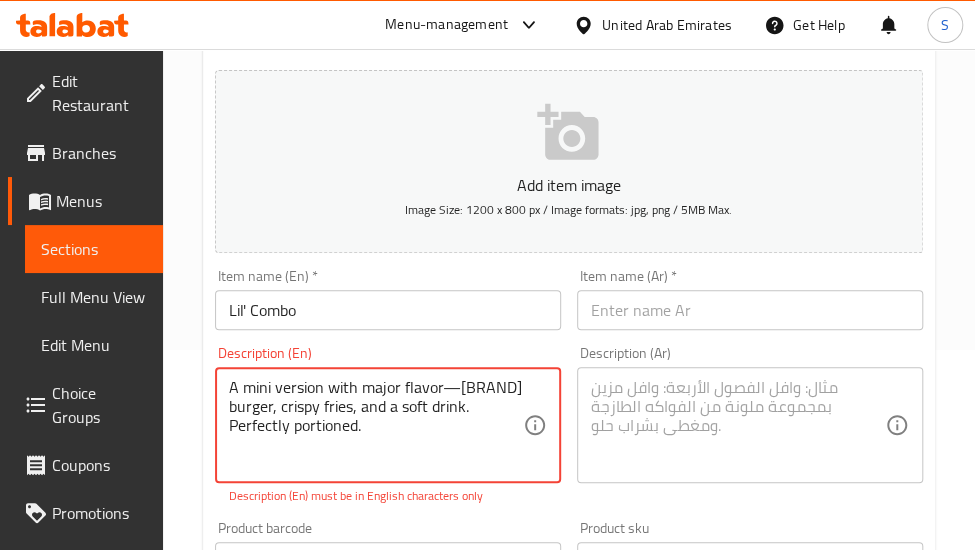 click at bounding box center [738, 425] 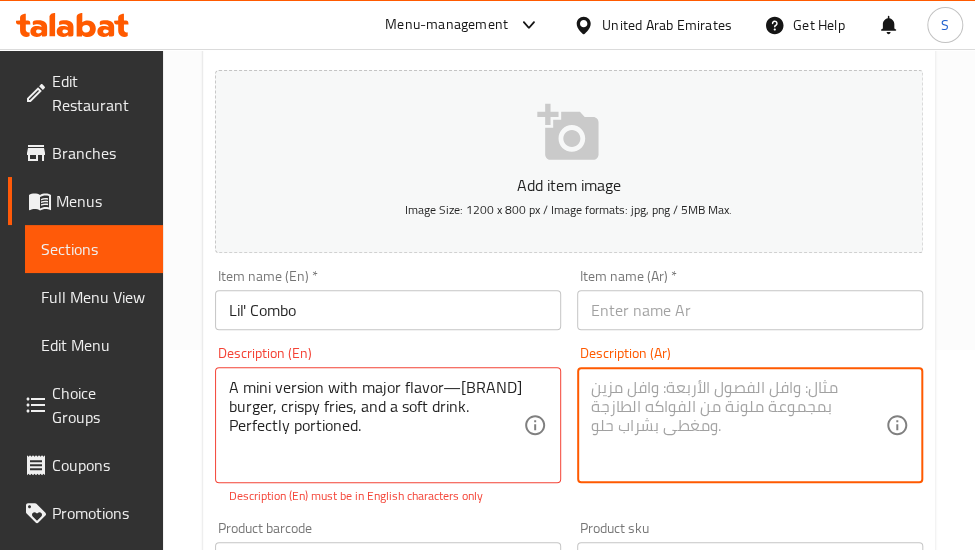 paste on "نسخة مصغرة بنكهة مميزة: برجر ليل ستاك، بطاطس مقلية مقرمشة، ومشروب غازي. بحصص مثالية." 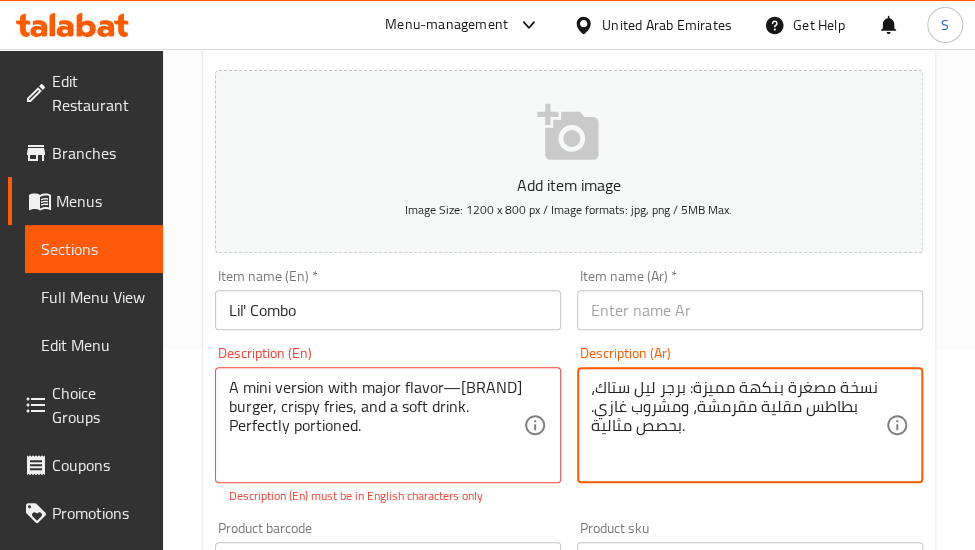 type on "نسخة مصغرة بنكهة مميزة: برجر ليل ستاك، بطاطس مقلية مقرمشة، ومشروب غازي. بحصص مثالية." 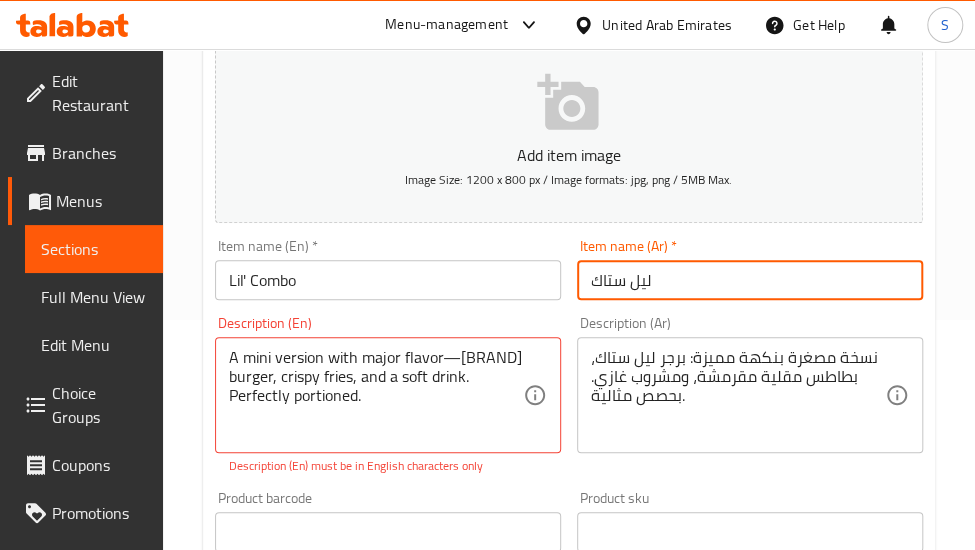 scroll, scrollTop: 200, scrollLeft: 0, axis: vertical 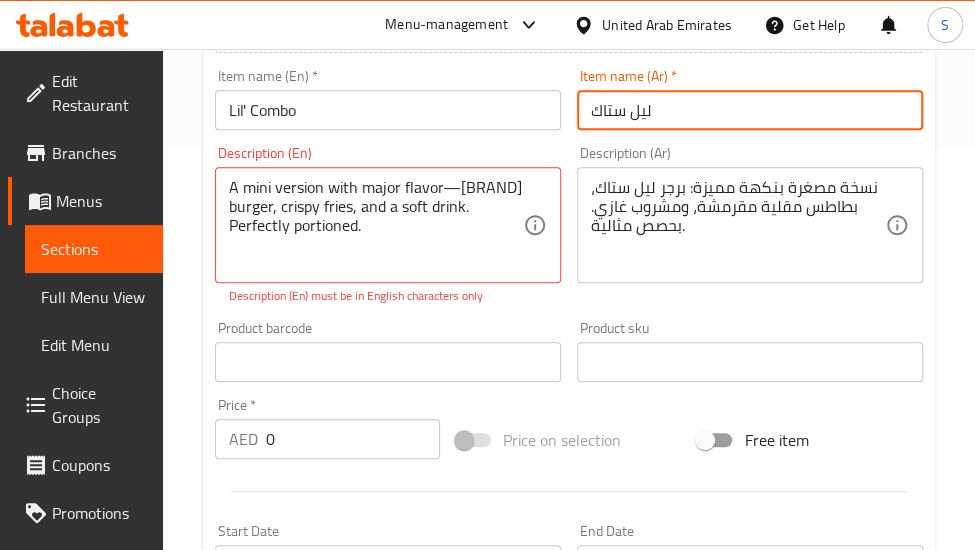 click on "ليل ستاك" at bounding box center [750, 110] 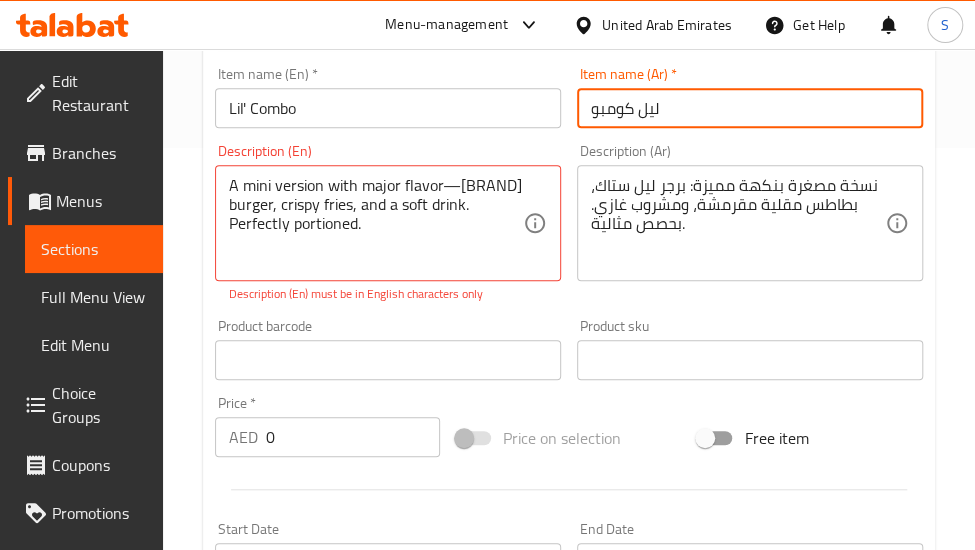 scroll, scrollTop: 400, scrollLeft: 0, axis: vertical 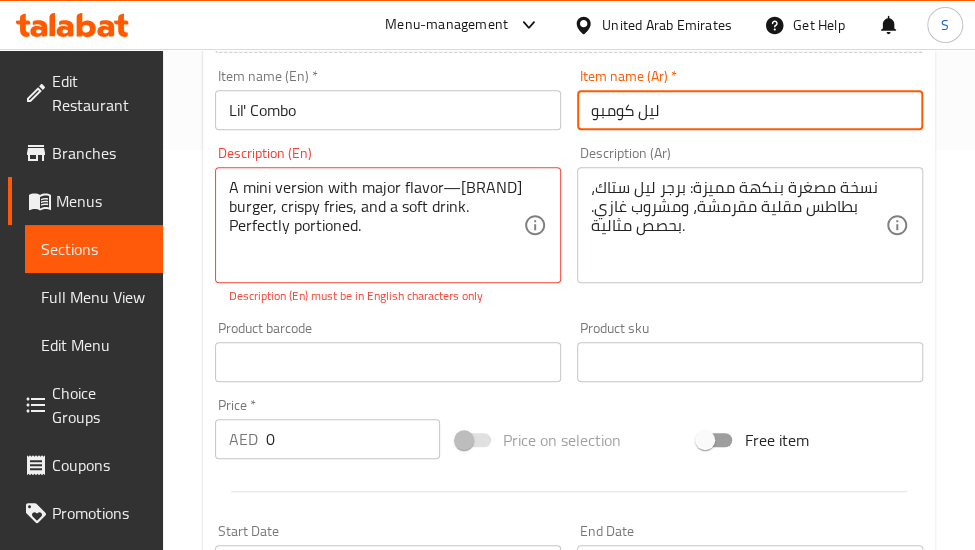 type on "ليل كومبو" 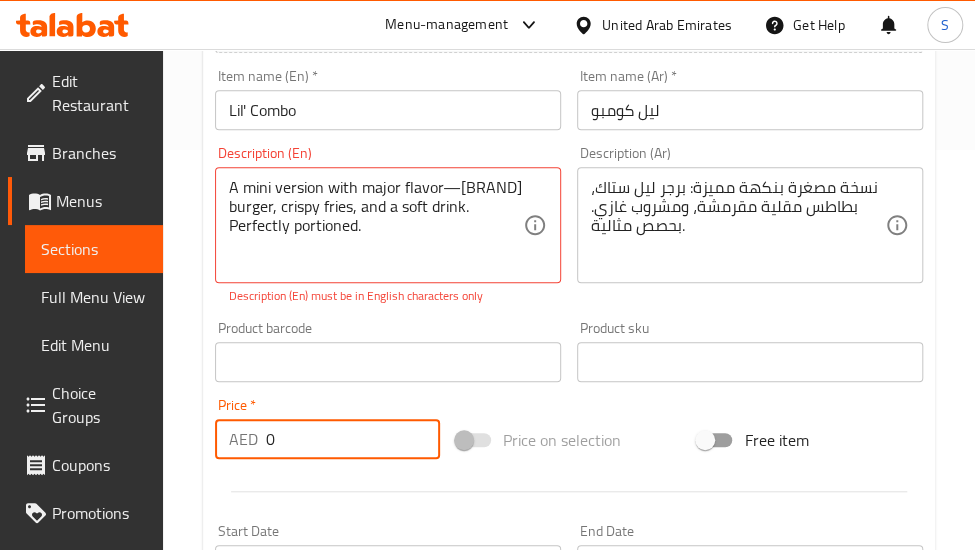 click on "0" at bounding box center (353, 439) 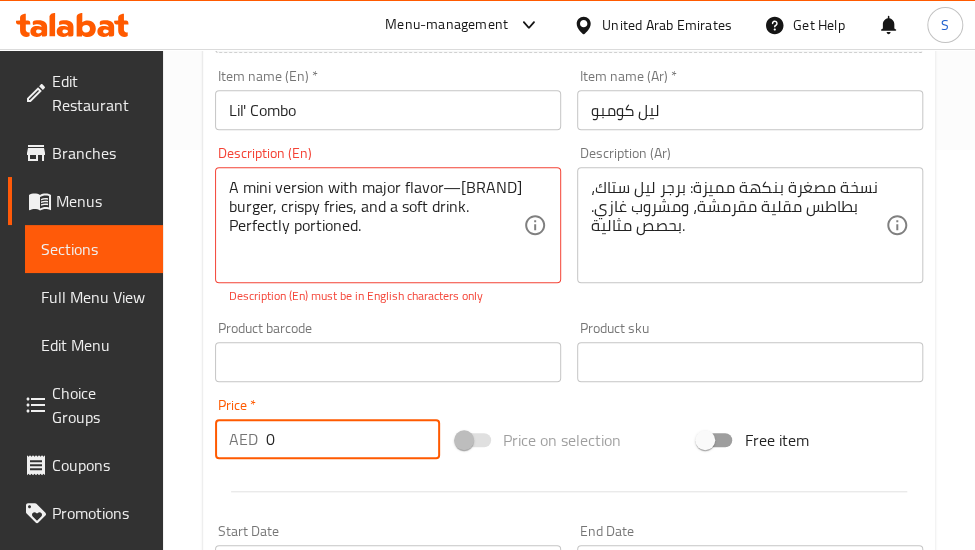 click on "0" at bounding box center [353, 439] 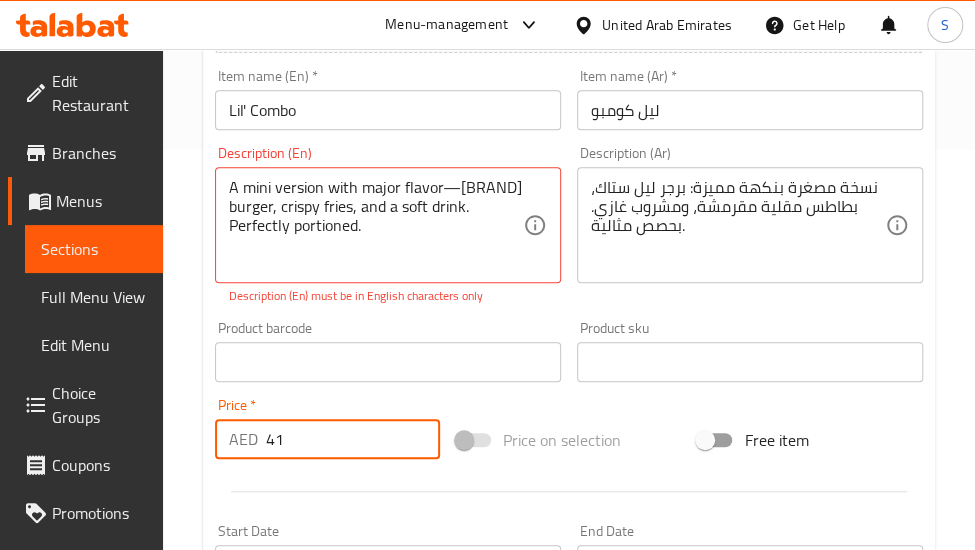 type on "41" 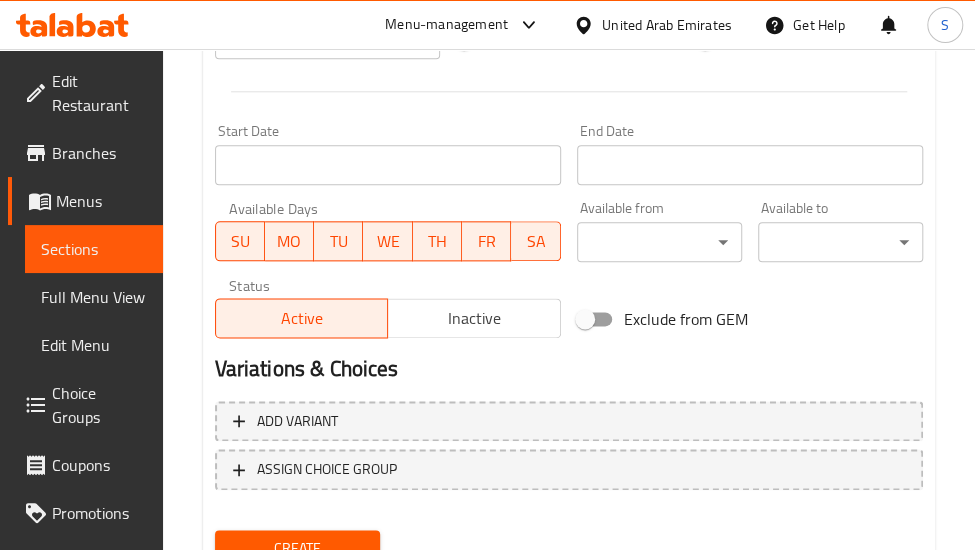 scroll, scrollTop: 884, scrollLeft: 0, axis: vertical 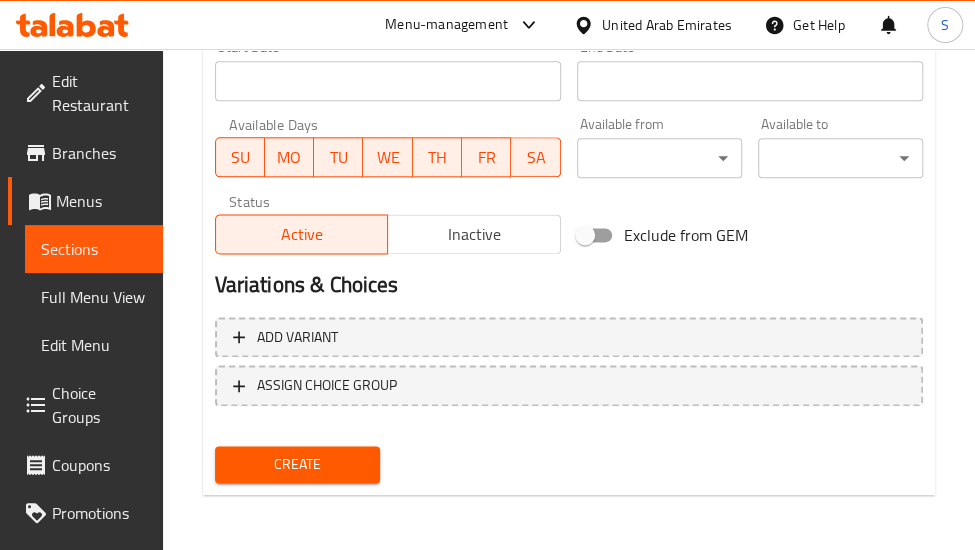 click on "Inactive" at bounding box center (474, 234) 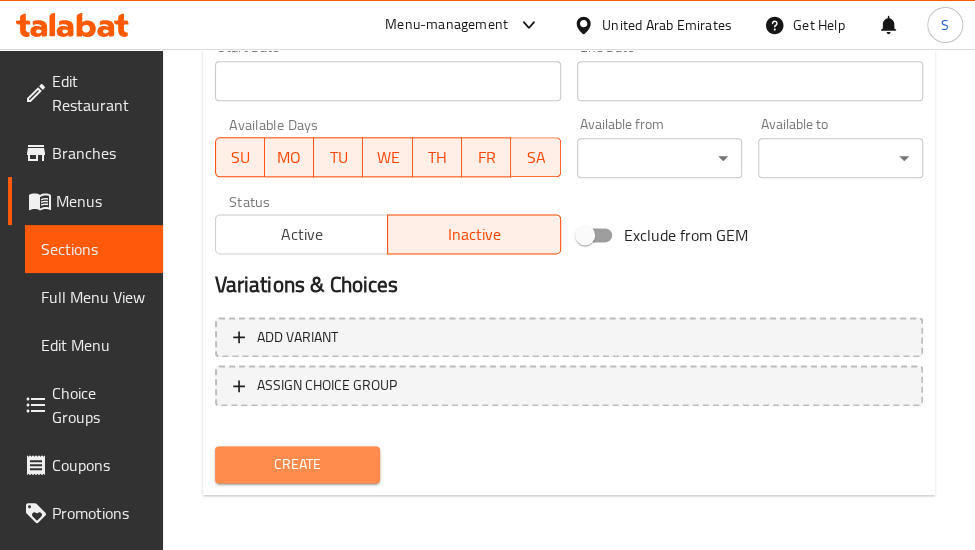 click on "Create" at bounding box center [297, 464] 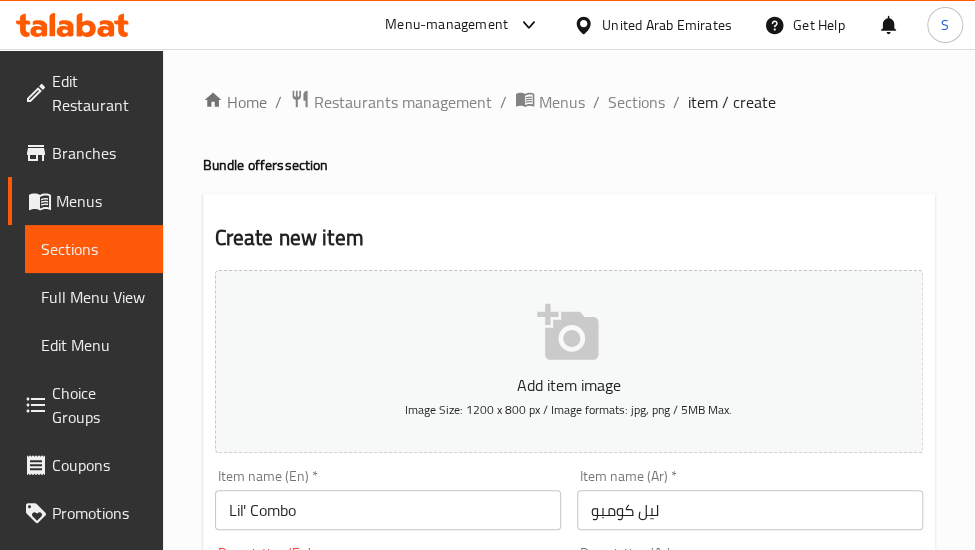 scroll, scrollTop: 200, scrollLeft: 0, axis: vertical 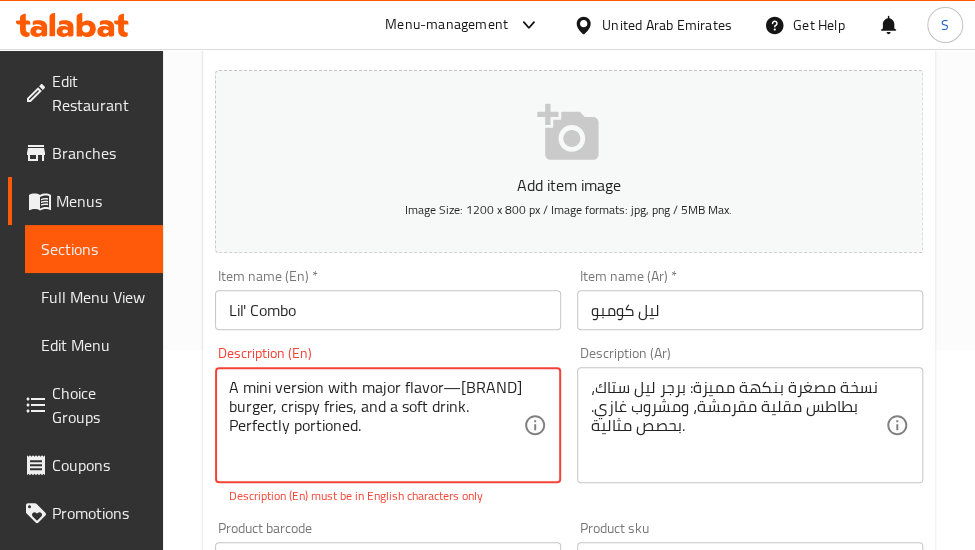 click on "A mini version with major flavor—[BRAND] burger, crispy fries, and a soft drink. Perfectly portioned." at bounding box center [376, 425] 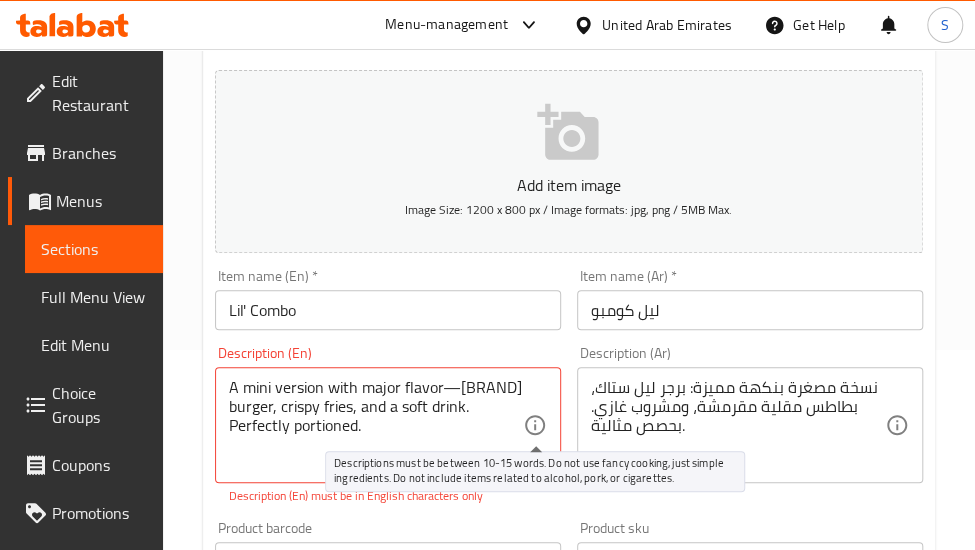 click 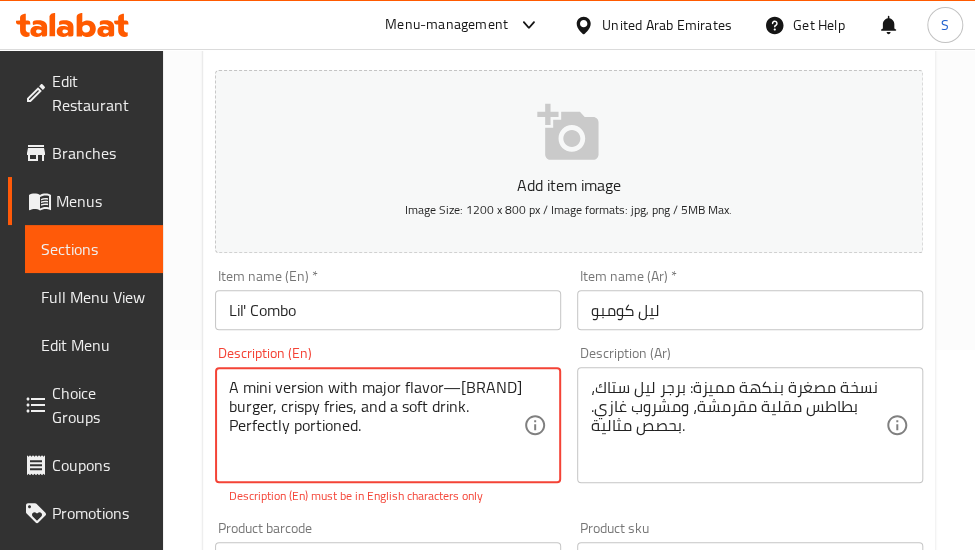 click on "A mini version with major flavor—[BRAND] burger, crispy fries, and a soft drink. Perfectly portioned." at bounding box center [376, 425] 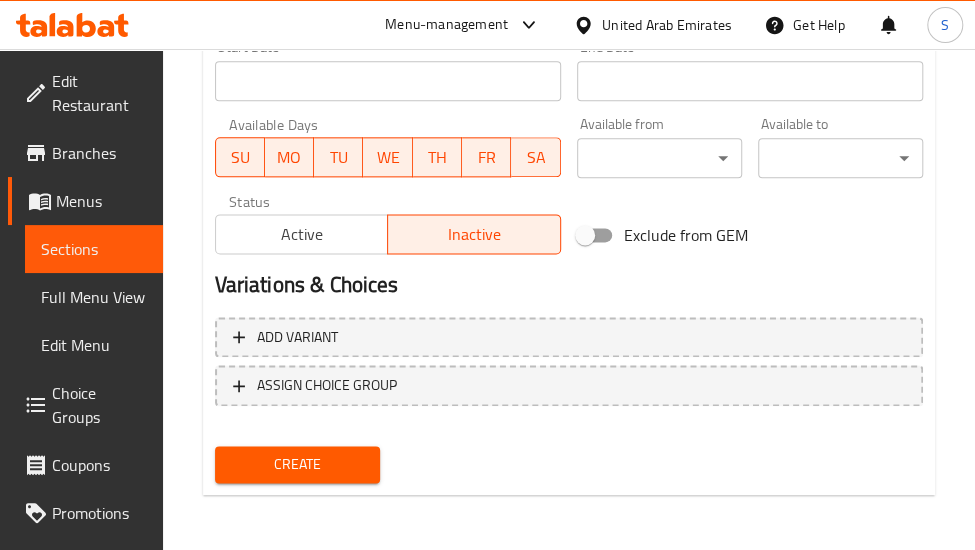 type on "A mini version with major flavor Lil’ Stack burger, crispy fries, and a soft drink. Perfectly portioned." 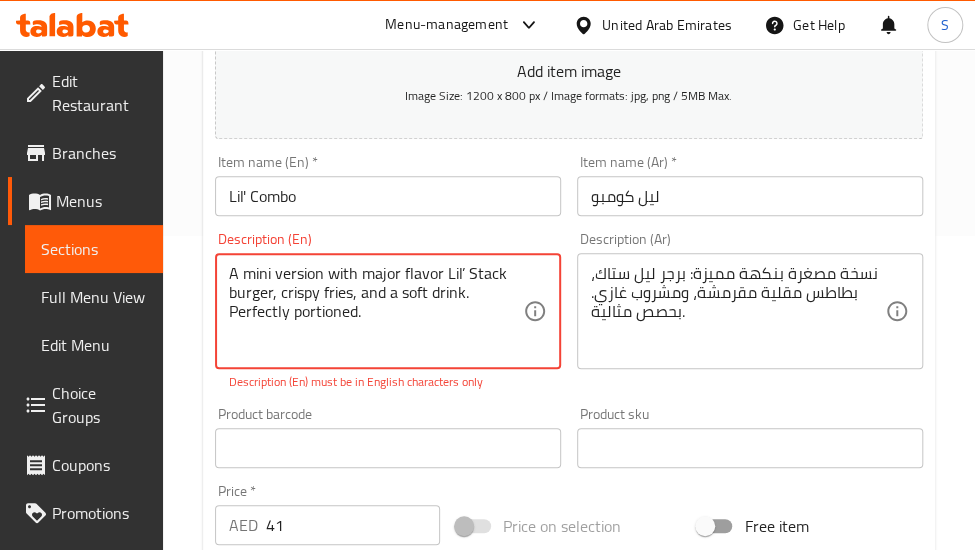 drag, startPoint x: 221, startPoint y: 265, endPoint x: 415, endPoint y: 331, distance: 204.9195 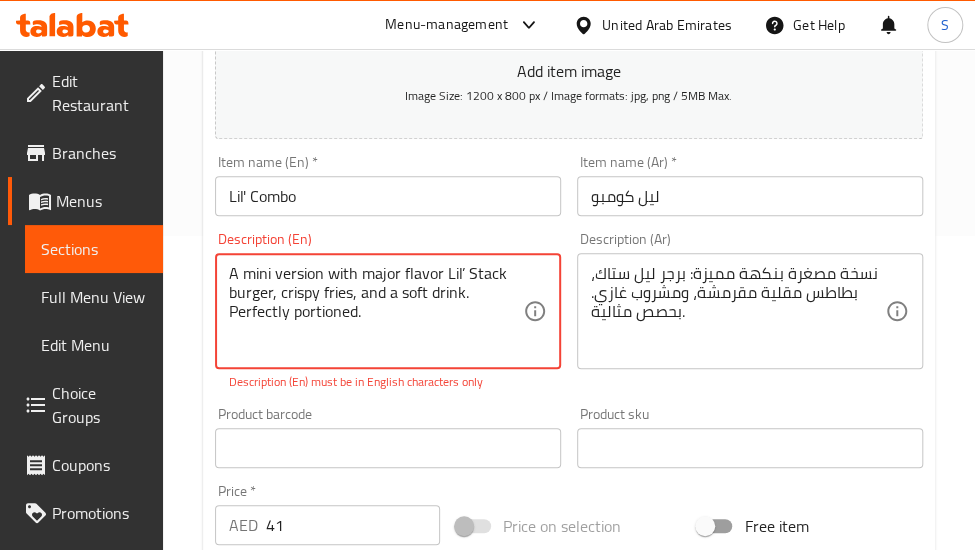 drag, startPoint x: 402, startPoint y: 313, endPoint x: 193, endPoint y: 260, distance: 215.6154 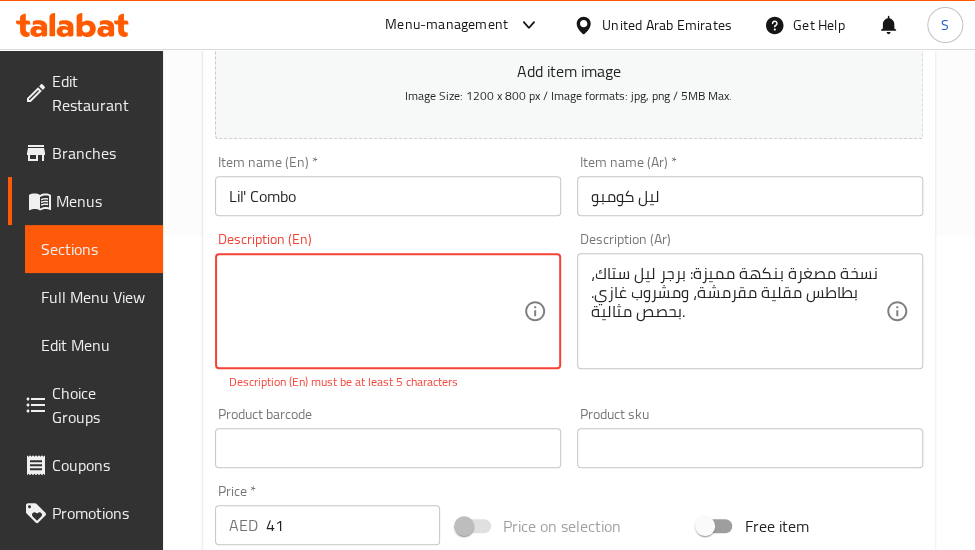 click at bounding box center (376, 311) 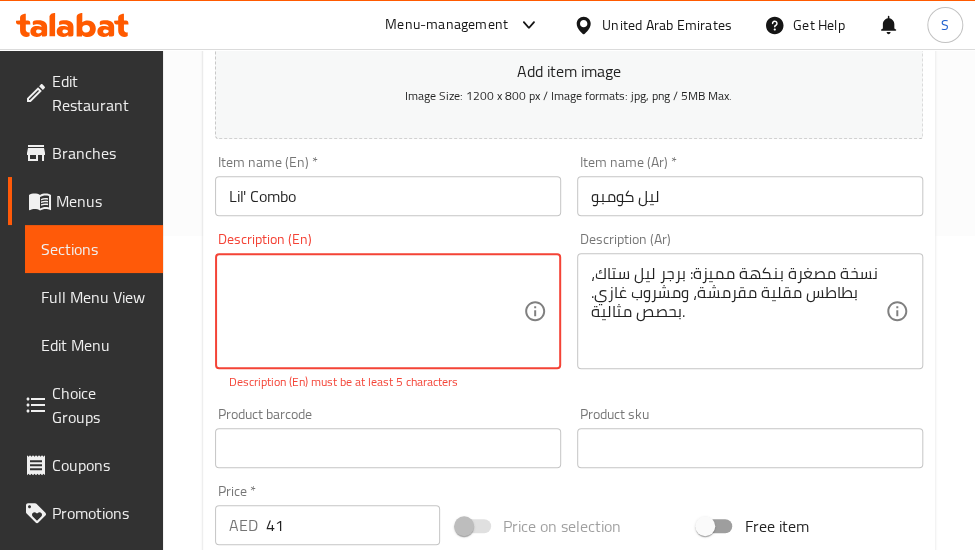 paste on "A mini version with major flavor—[BRAND] burger, crispy fries, and a soft drink. Perfectly
portioned." 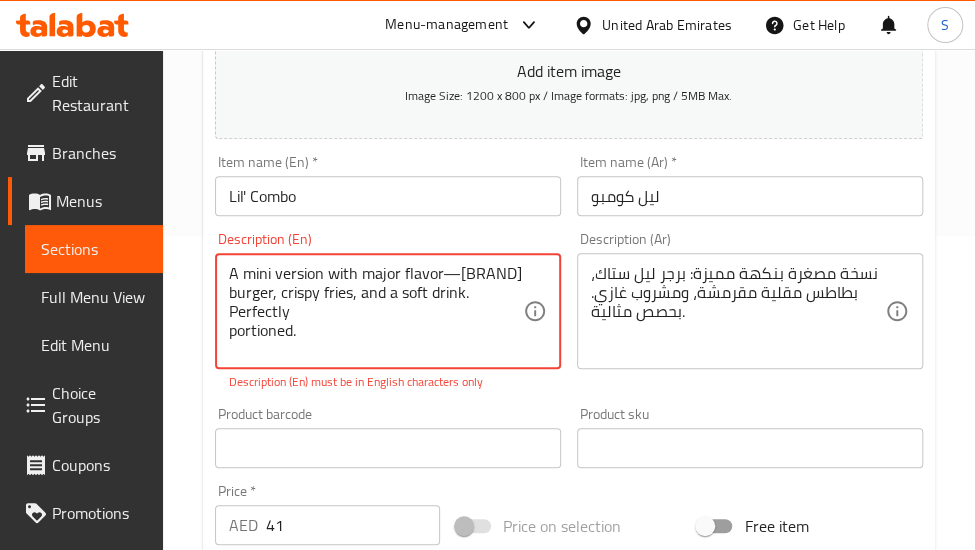 scroll, scrollTop: 4, scrollLeft: 0, axis: vertical 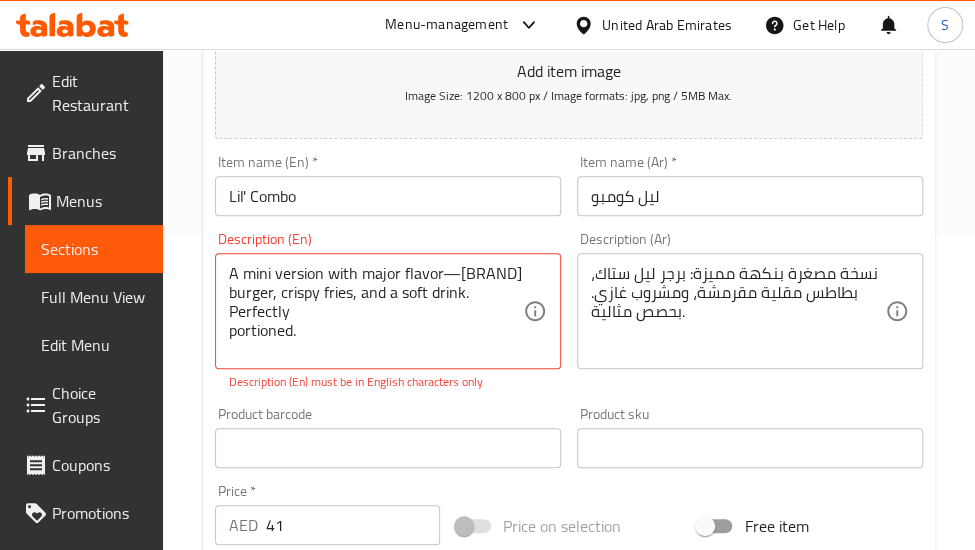 click on "A mini version with major flavor—[BRAND] burger, crispy fries, and a soft drink. Perfectly
portioned. Description (En)" at bounding box center (388, 311) 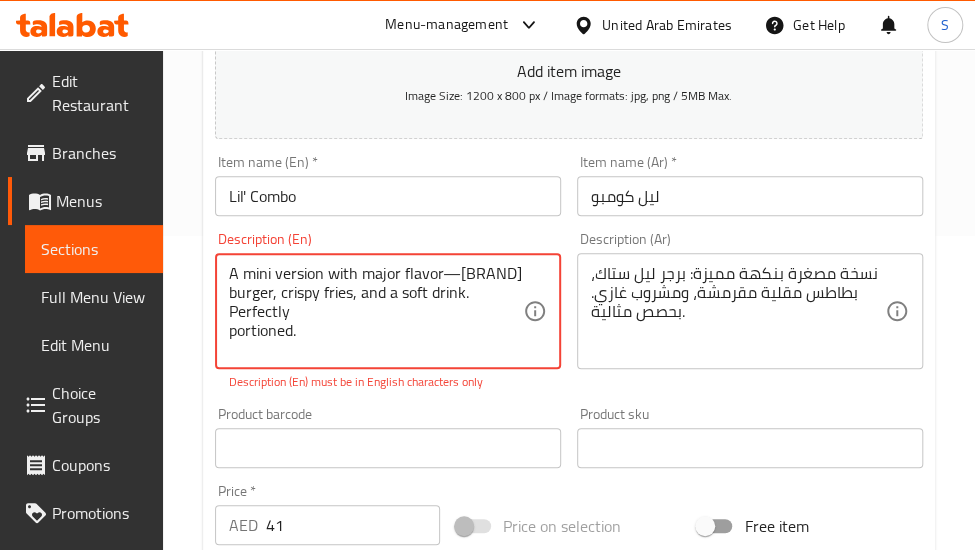 click on "A mini version with major flavor—[BRAND] burger, crispy fries, and a soft drink. Perfectly
portioned." at bounding box center (376, 311) 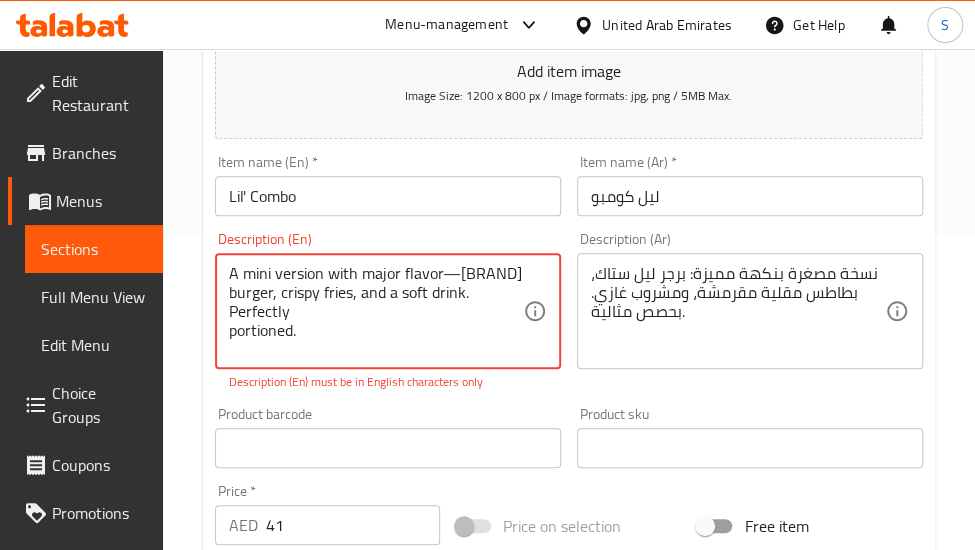 scroll, scrollTop: 0, scrollLeft: 0, axis: both 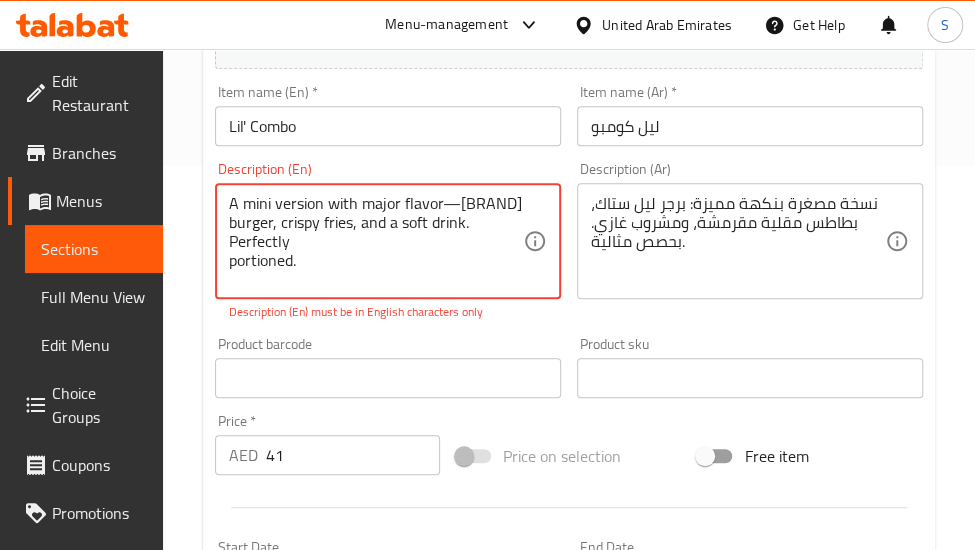 click on "A mini version with major flavor—[BRAND] burger, crispy fries, and a soft drink. Perfectly
portioned." at bounding box center [376, 241] 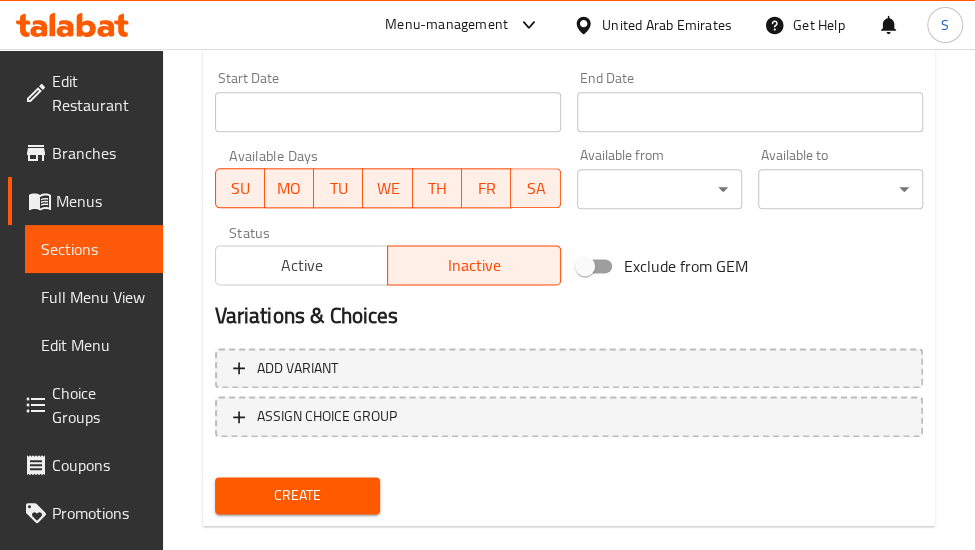 scroll, scrollTop: 884, scrollLeft: 0, axis: vertical 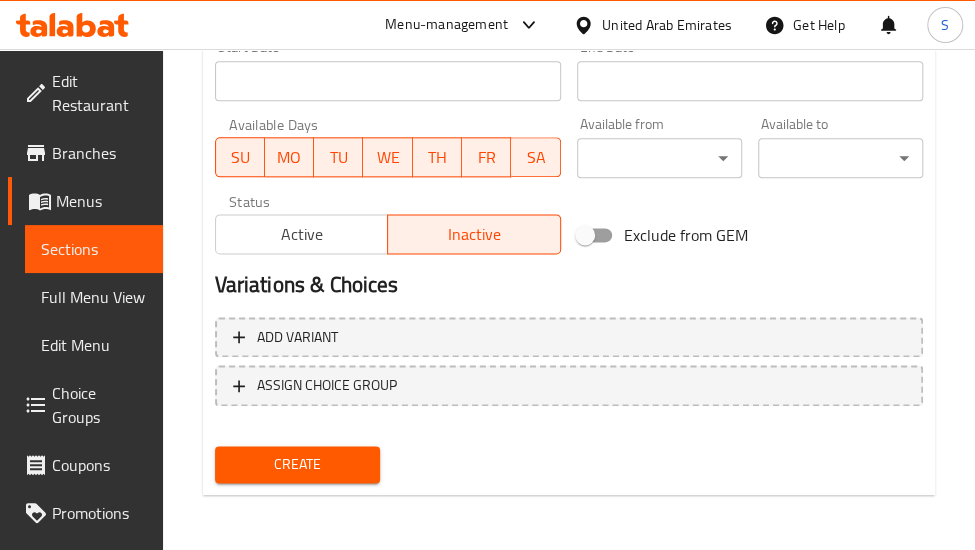 click on "Create" at bounding box center [297, 464] 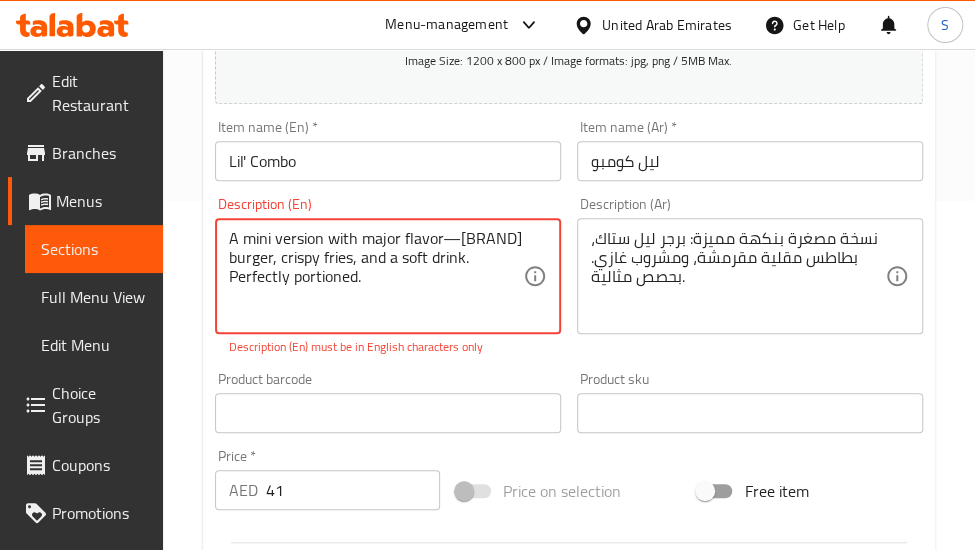 drag, startPoint x: 475, startPoint y: 237, endPoint x: 458, endPoint y: 239, distance: 17.117243 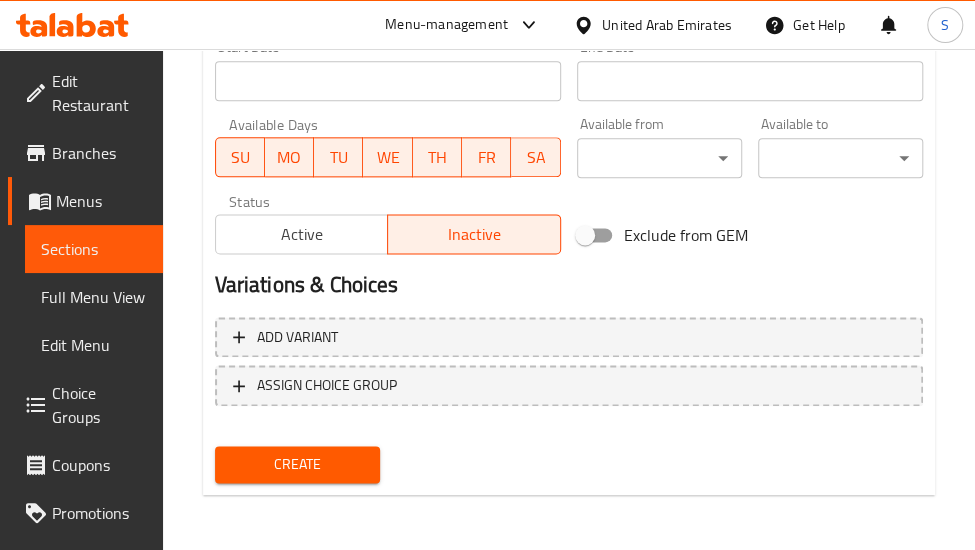 click on "Create" at bounding box center [297, 464] 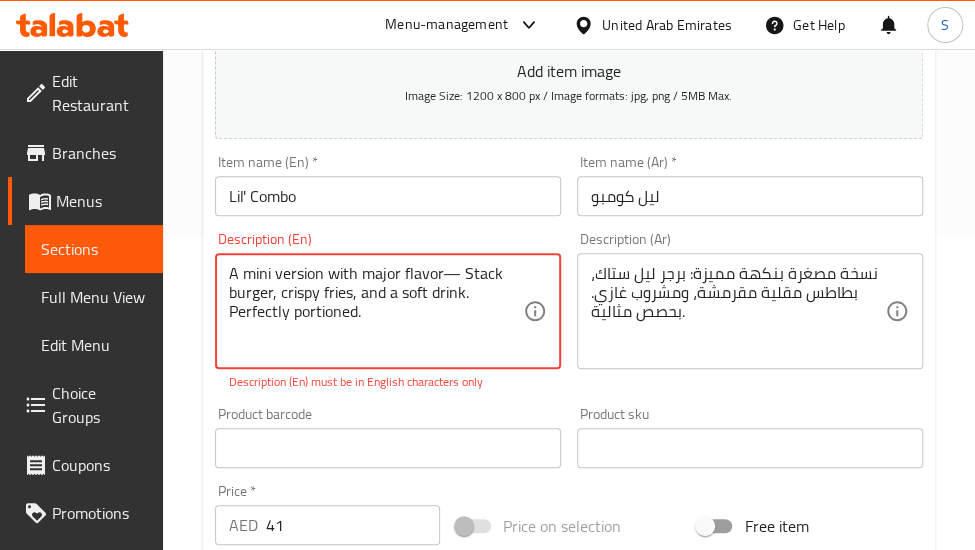 click on "A mini version with major flavor— Stack burger, crispy fries, and a soft drink. Perfectly portioned." at bounding box center [376, 311] 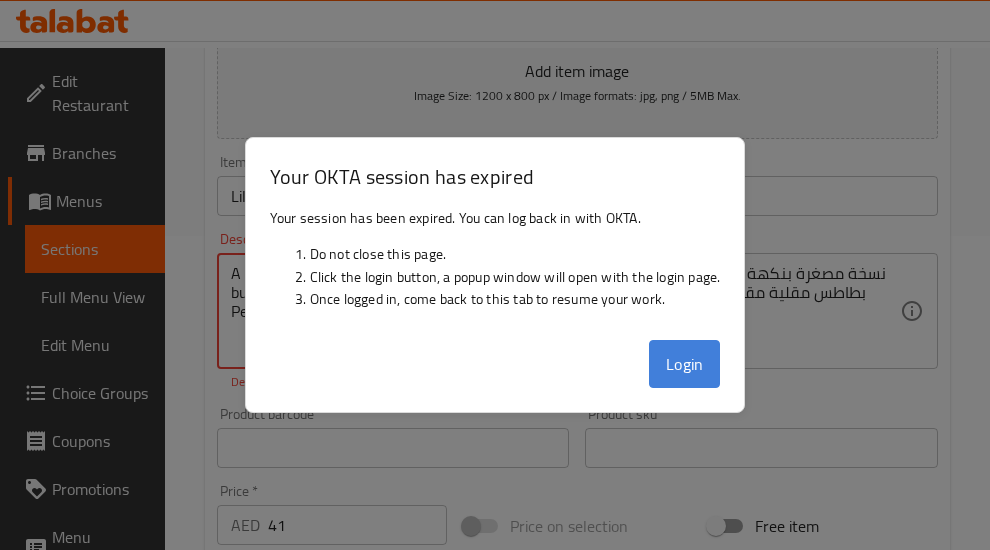 click on "Login" at bounding box center (685, 364) 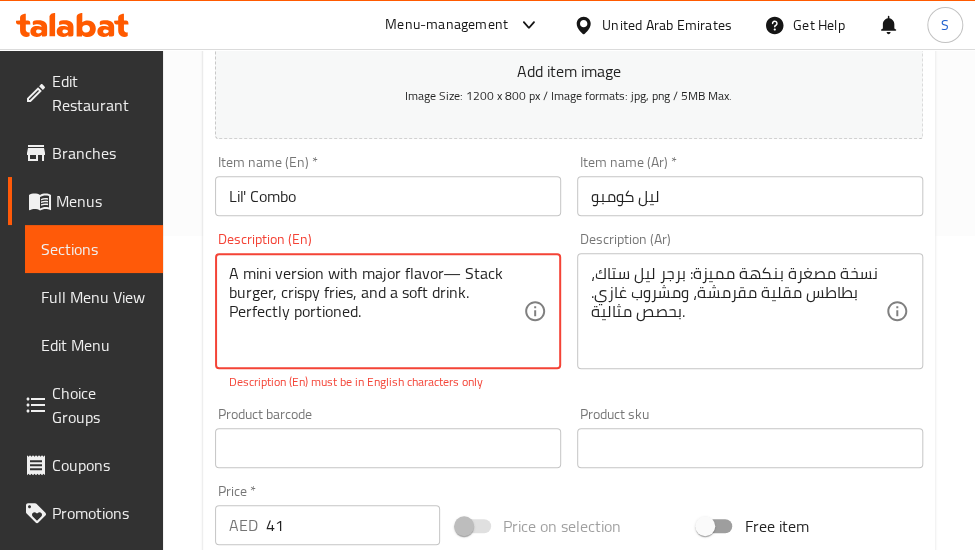 paste on "--Lil'" 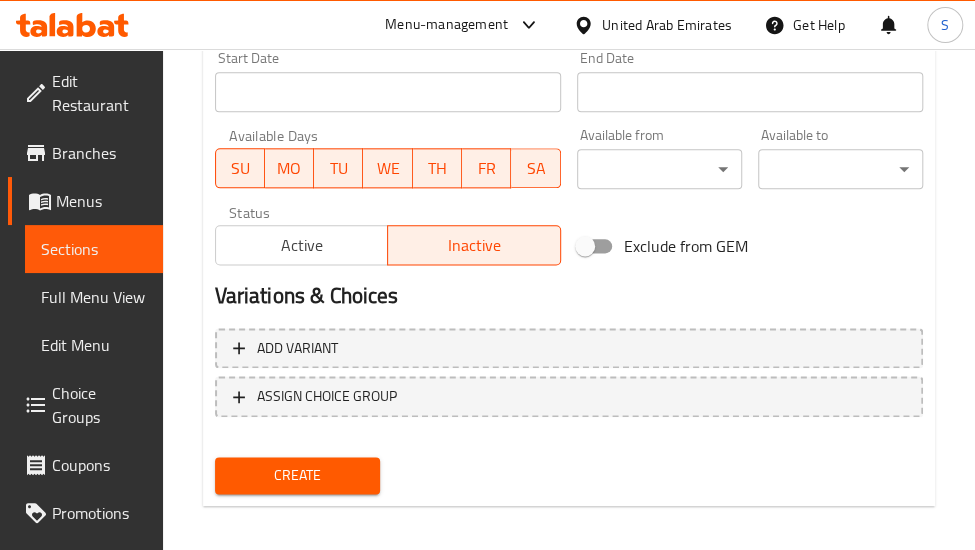 scroll, scrollTop: 862, scrollLeft: 0, axis: vertical 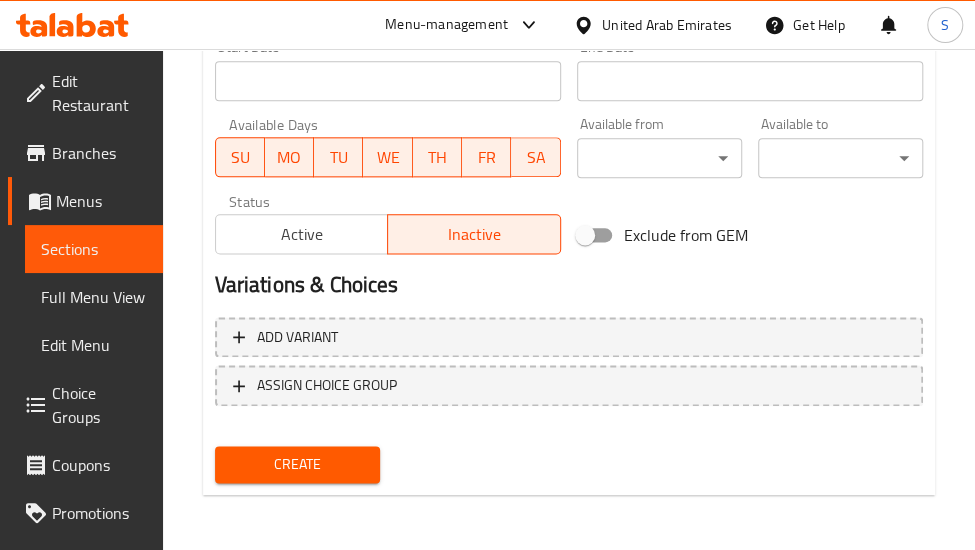 type on "A mini version with major flavor--[BRAND] Stack burger, crispy fries, and a soft drink. Perfectly portioned." 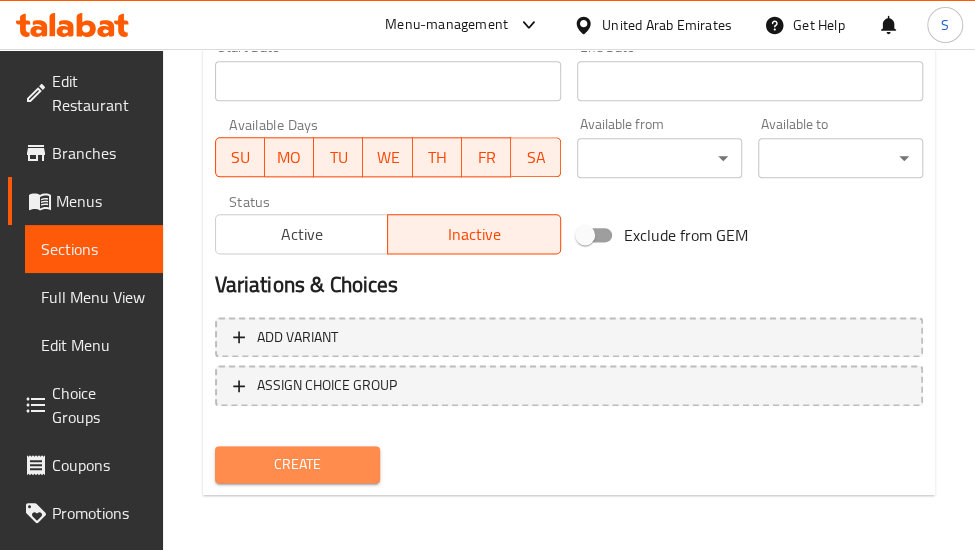 click on "Create" at bounding box center (297, 464) 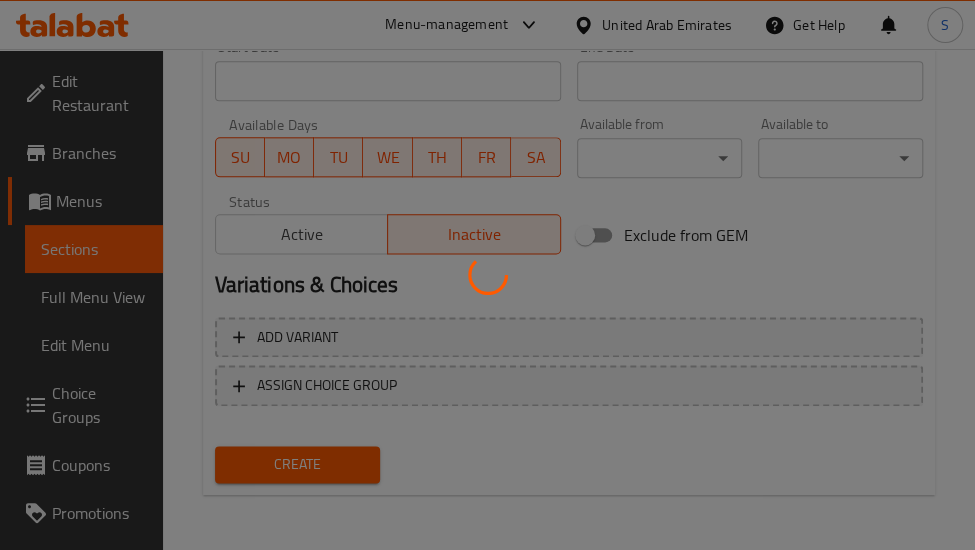 type 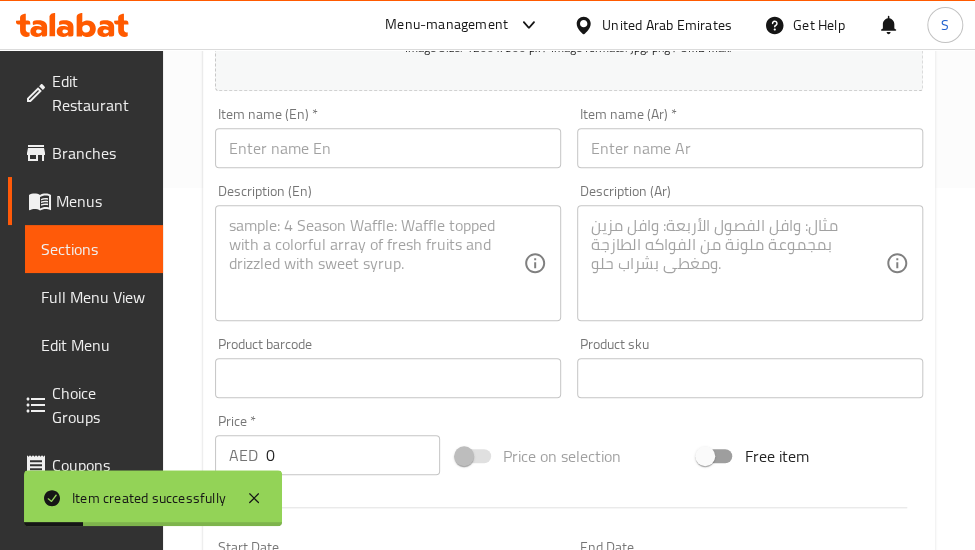 scroll, scrollTop: 0, scrollLeft: 0, axis: both 